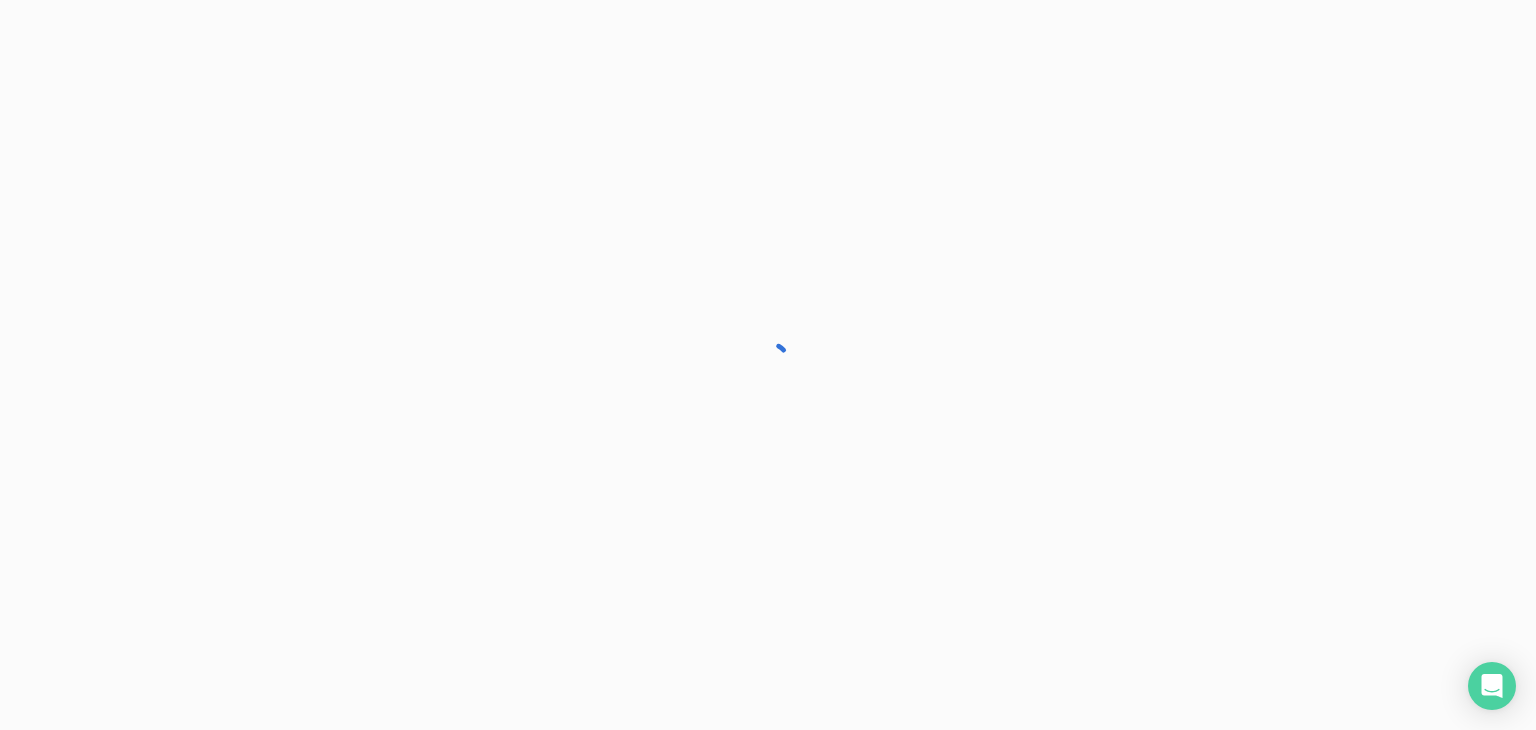 scroll, scrollTop: 0, scrollLeft: 0, axis: both 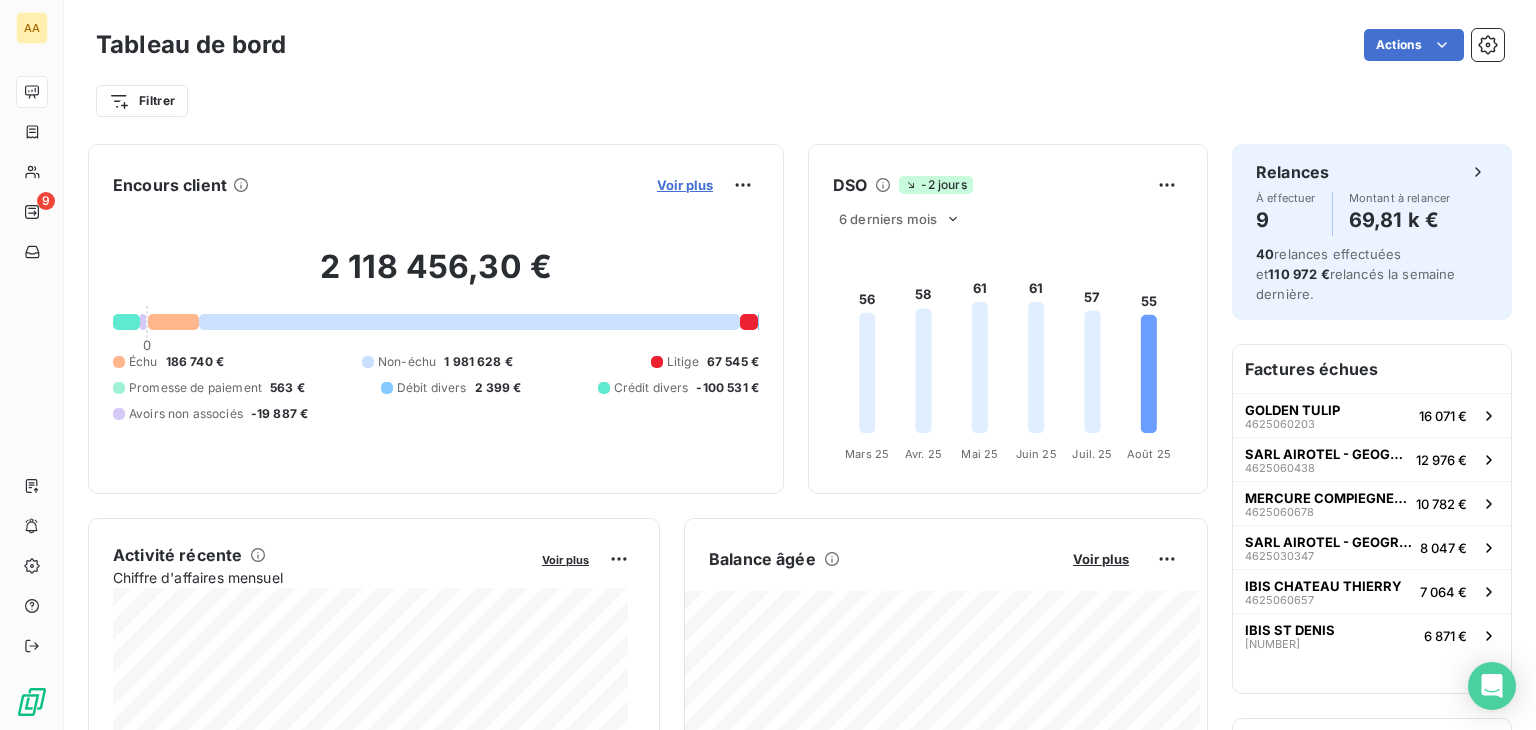 click on "Voir plus" at bounding box center [685, 185] 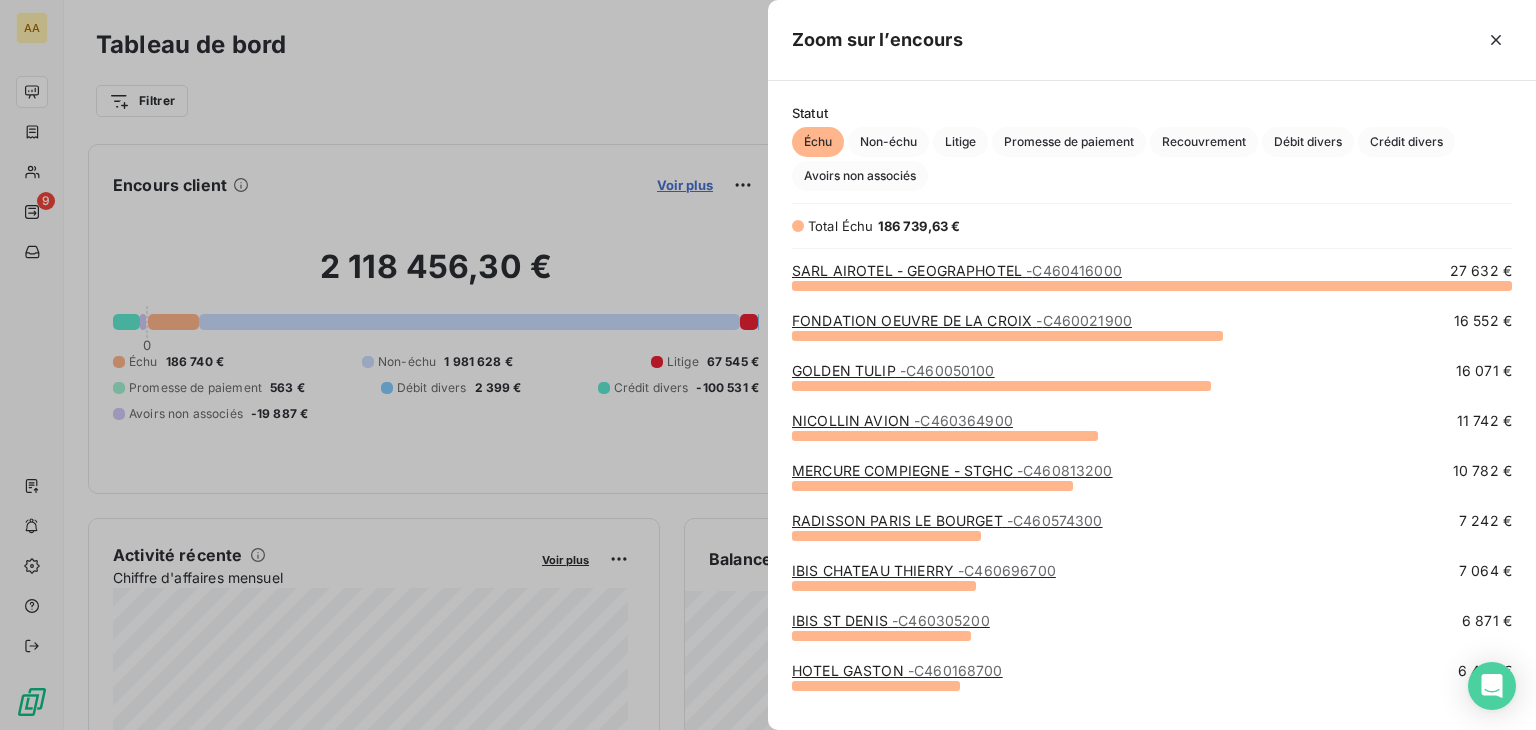 scroll, scrollTop: 16, scrollLeft: 16, axis: both 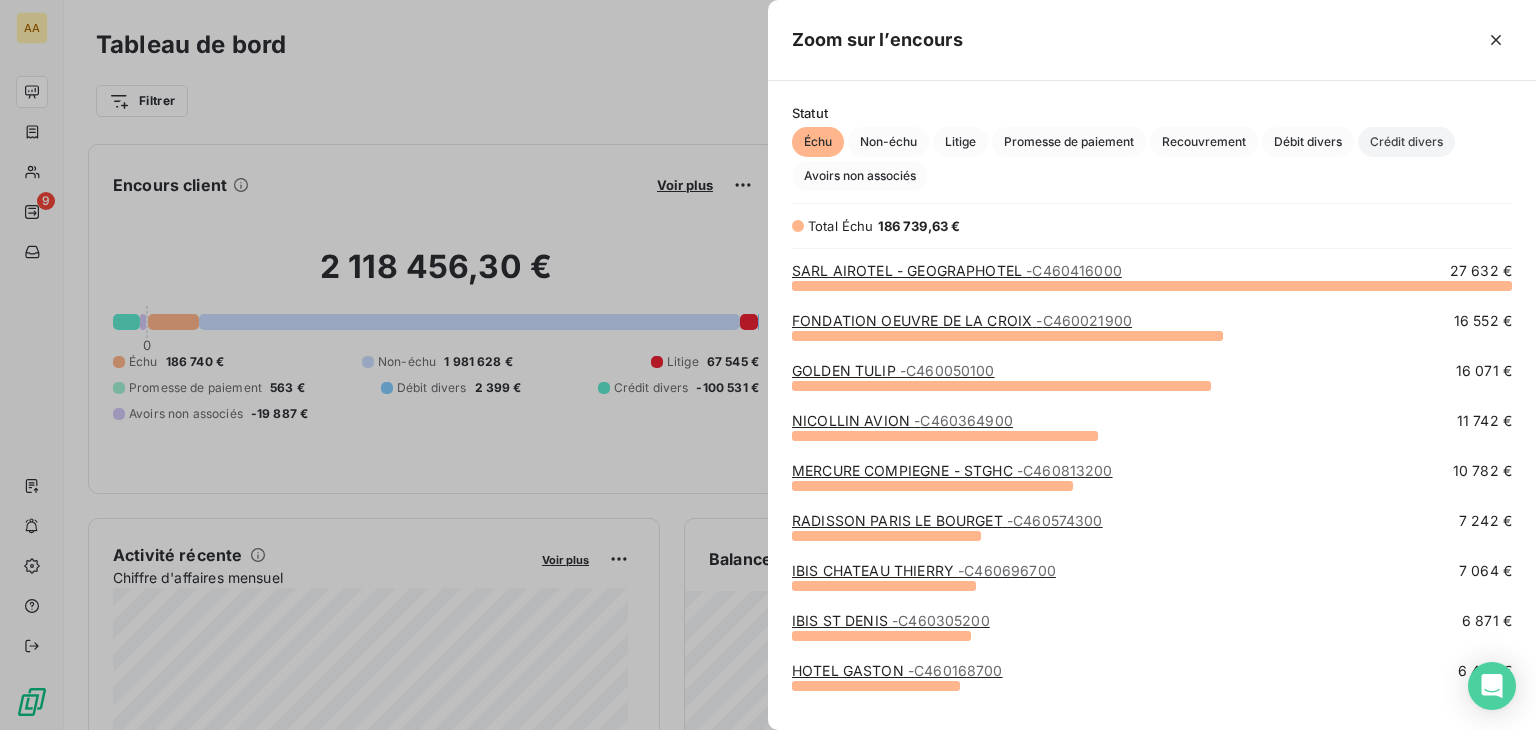 click on "Crédit divers" at bounding box center (1406, 142) 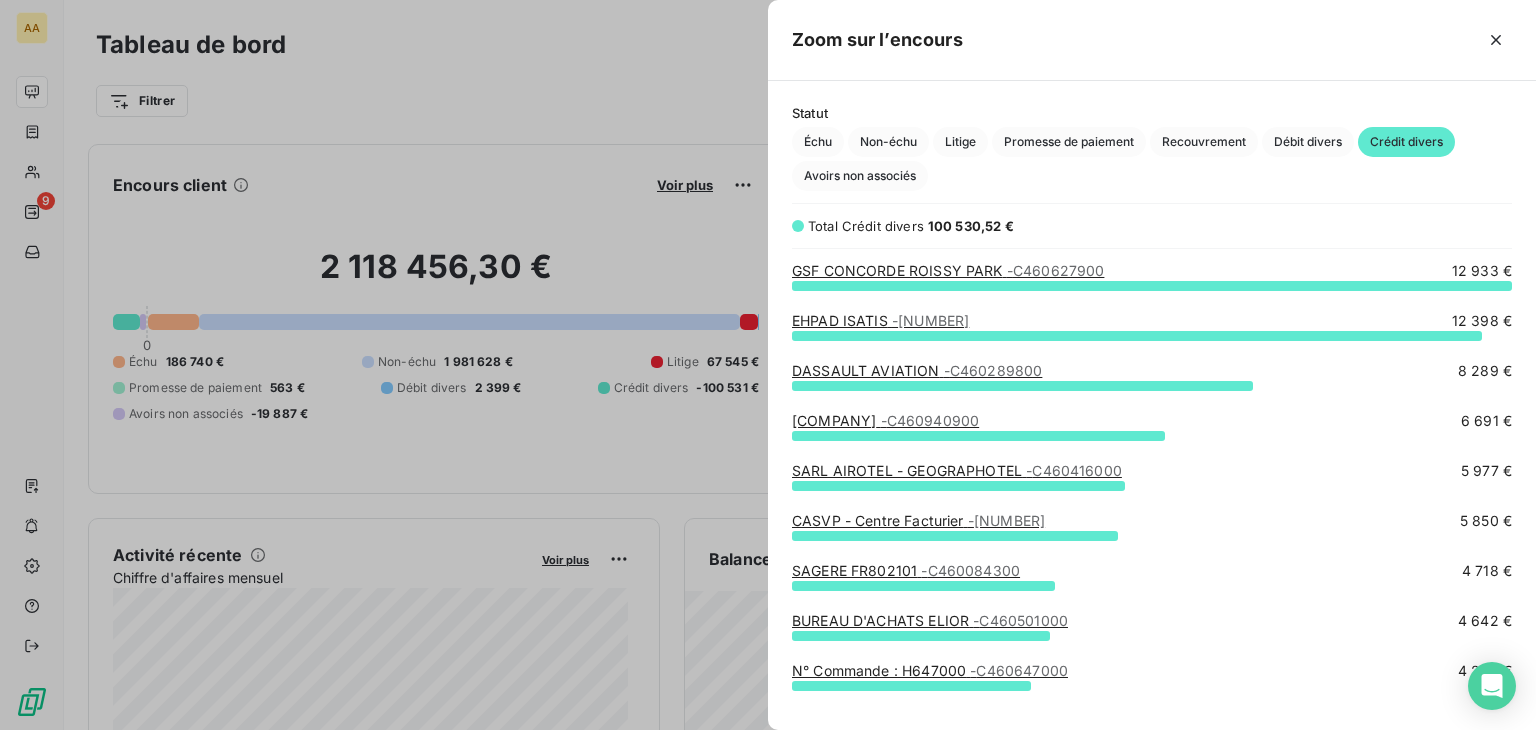 scroll, scrollTop: 16, scrollLeft: 16, axis: both 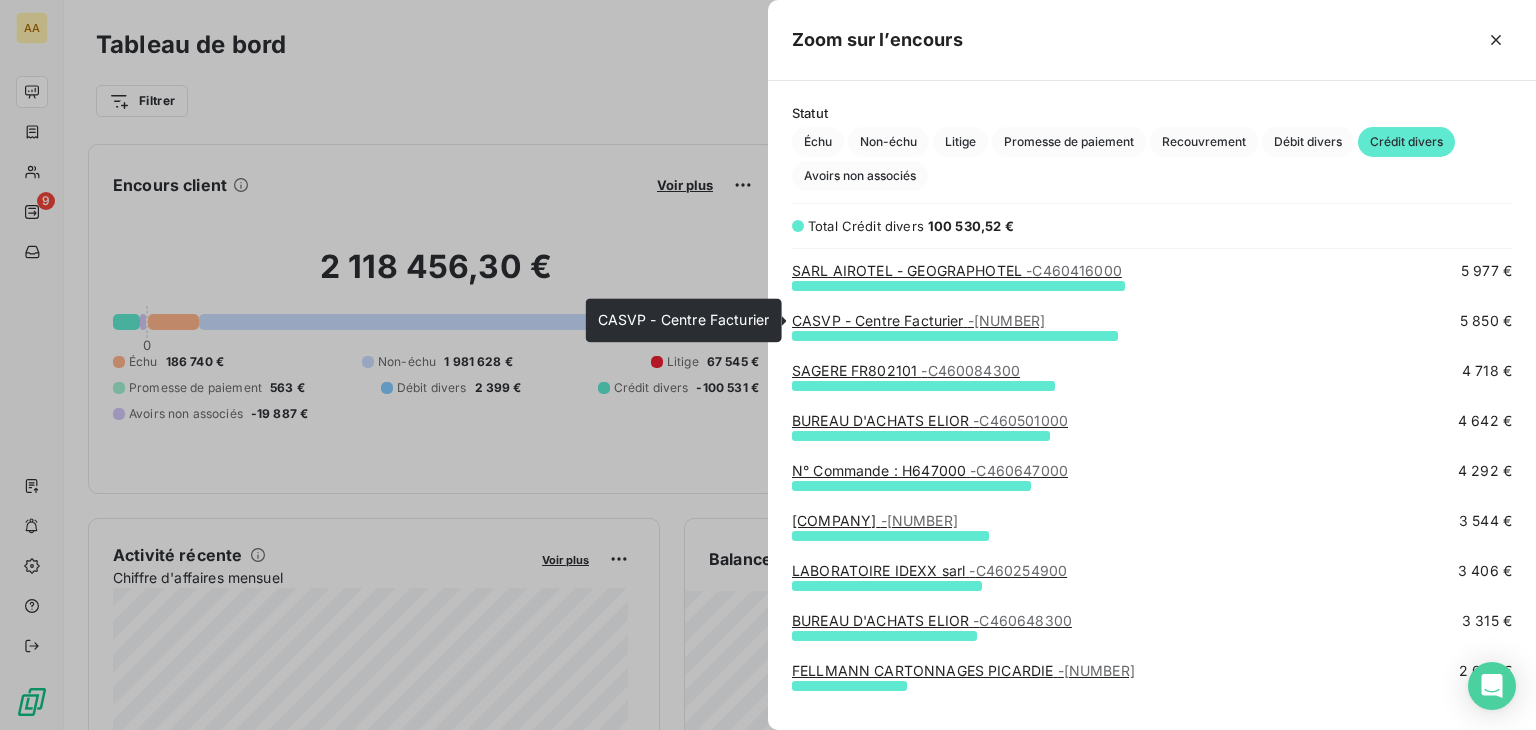 click on "- [NUMBER]" at bounding box center [1006, 320] 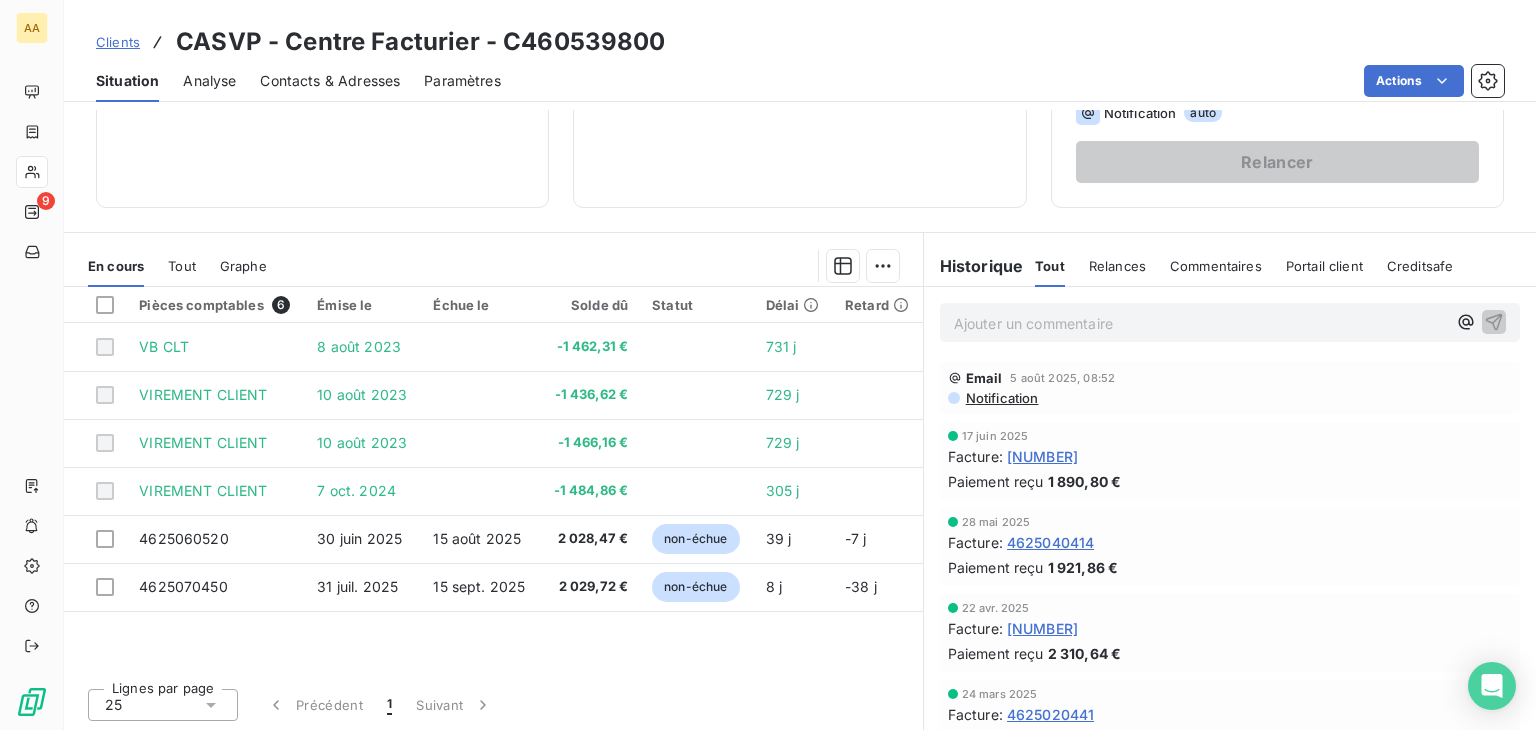 scroll, scrollTop: 316, scrollLeft: 0, axis: vertical 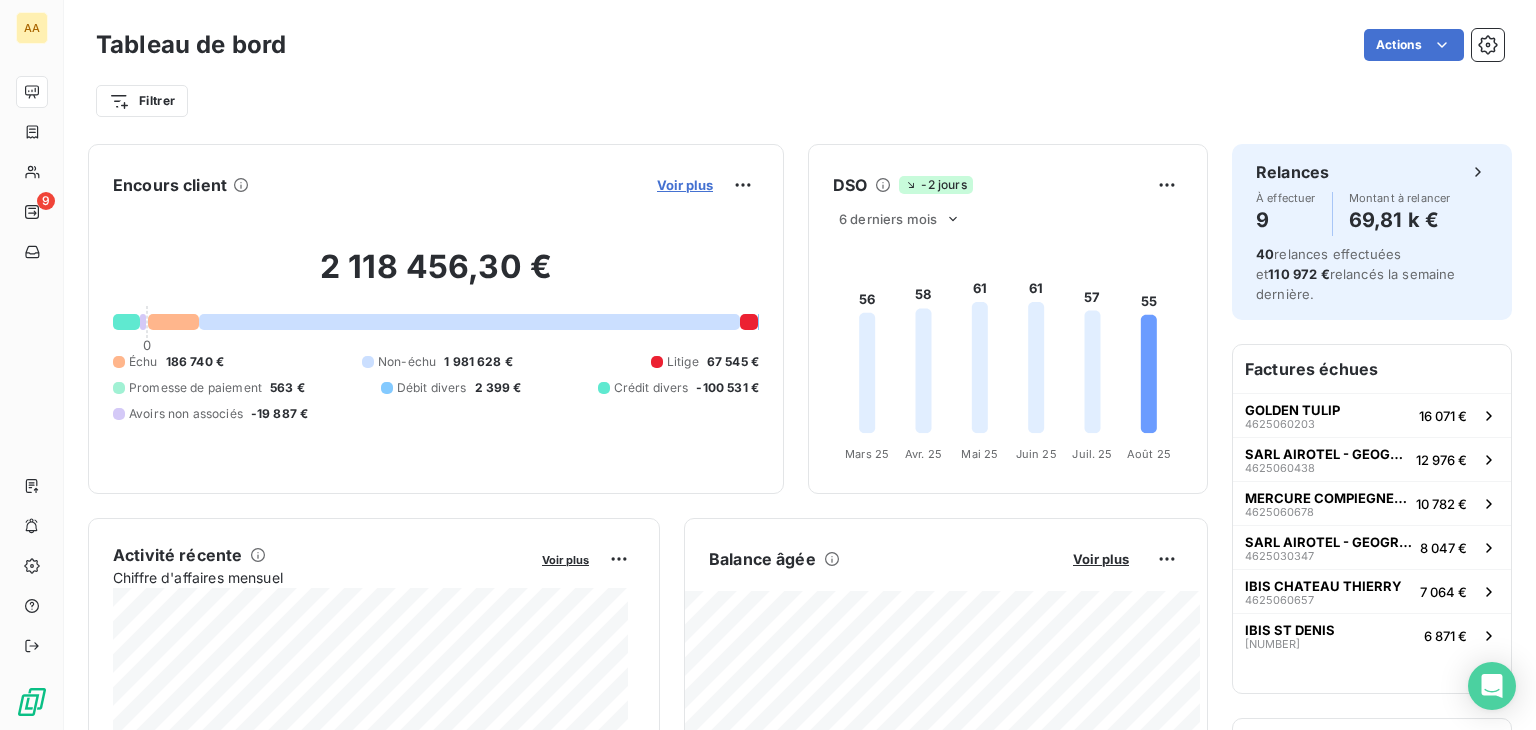 click on "Voir plus" at bounding box center [685, 185] 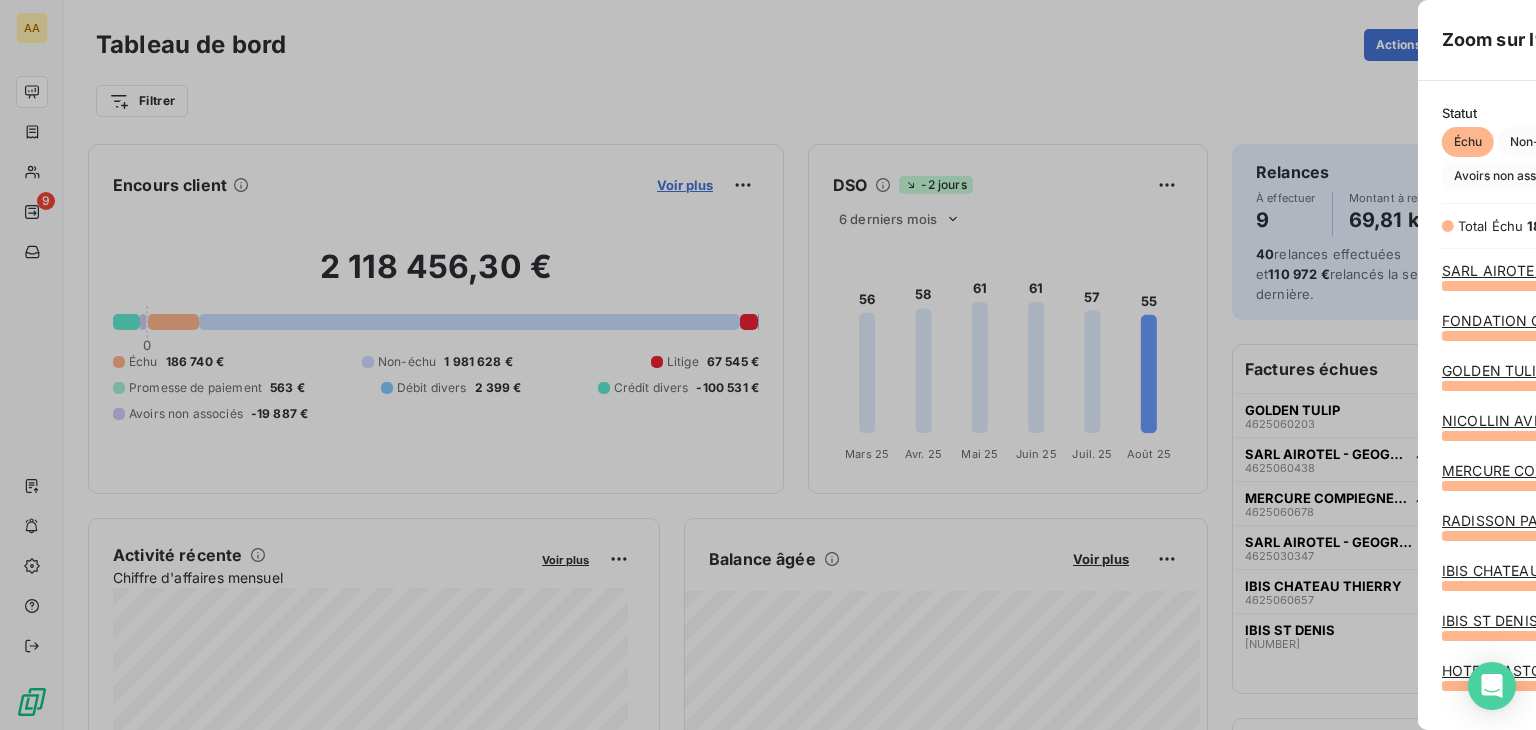 scroll, scrollTop: 16, scrollLeft: 16, axis: both 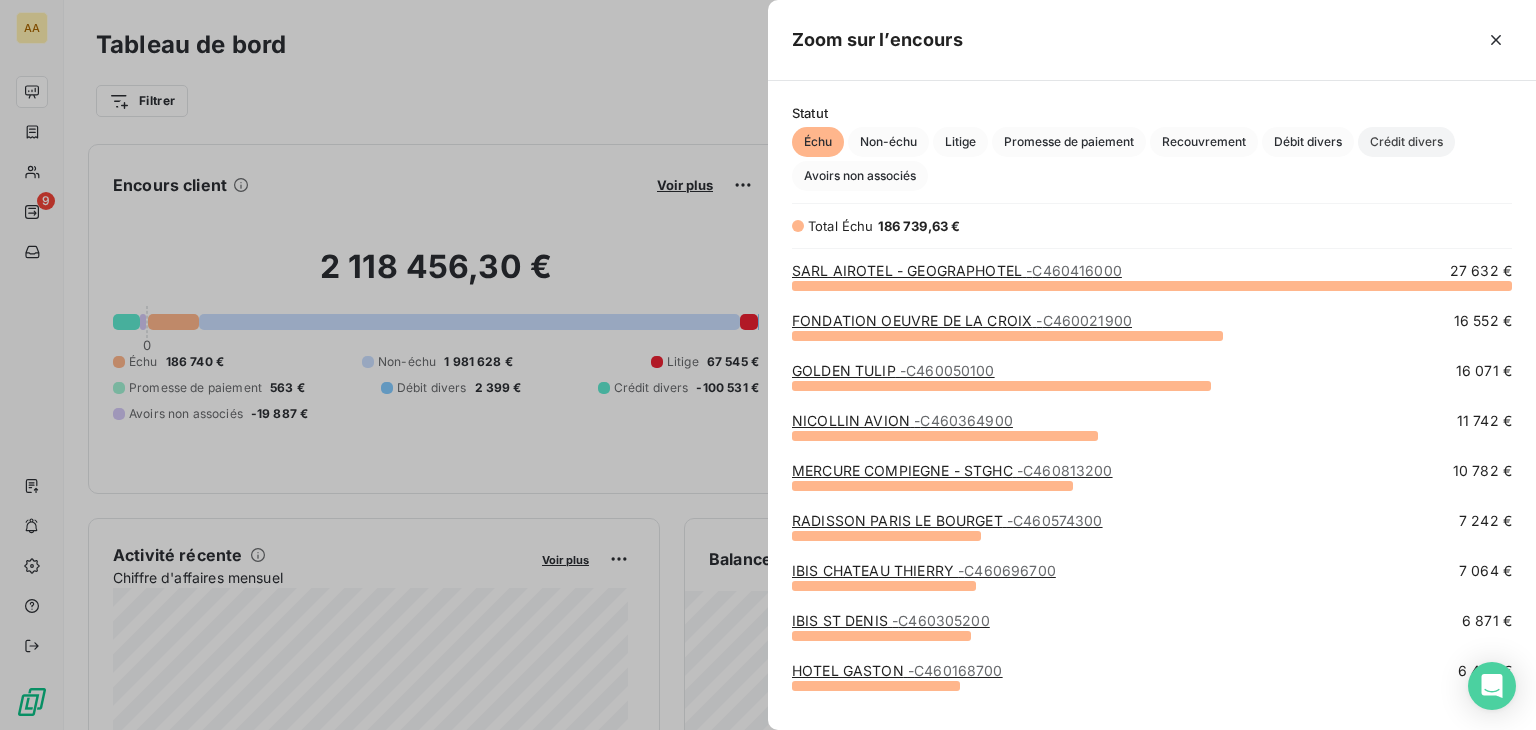click on "Crédit divers" at bounding box center [1406, 142] 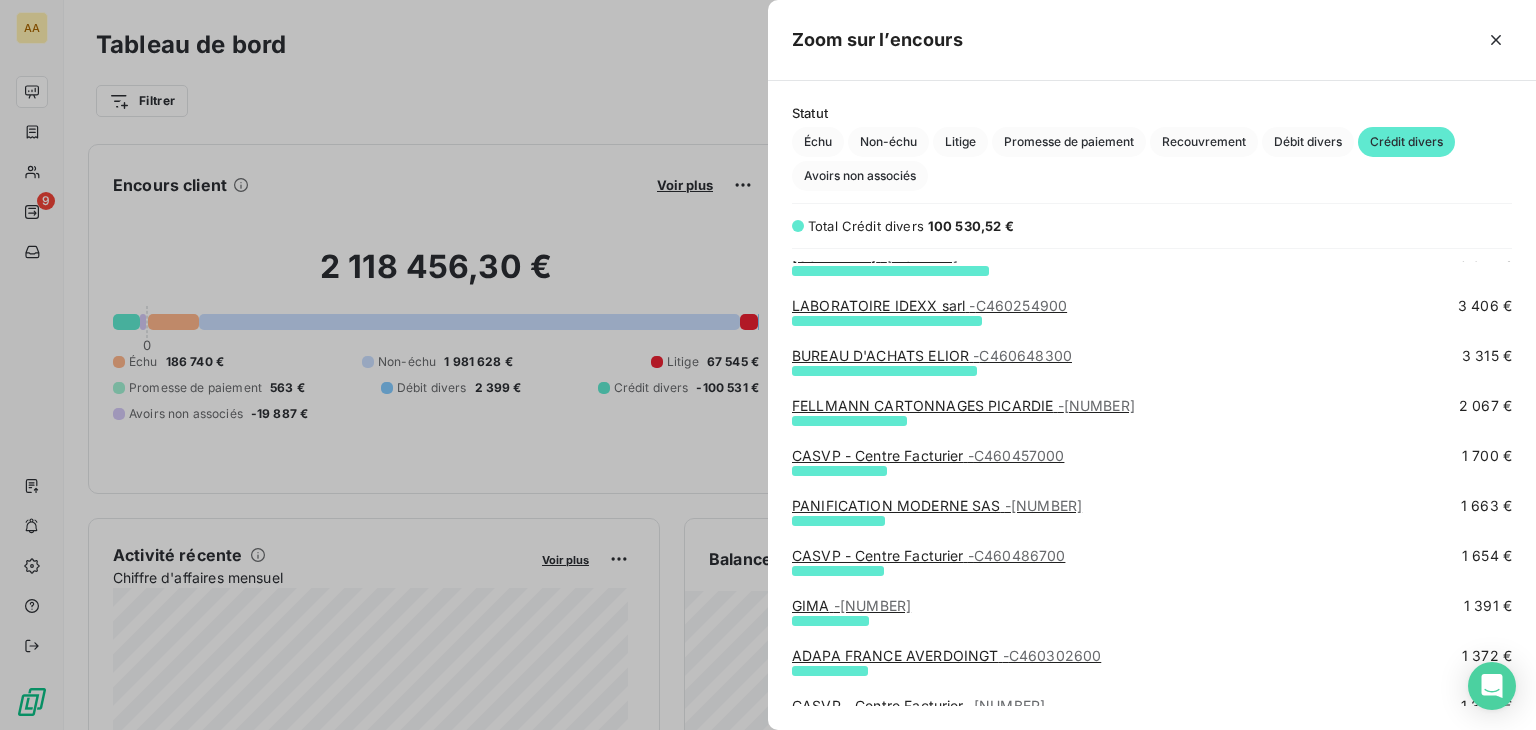 scroll, scrollTop: 500, scrollLeft: 0, axis: vertical 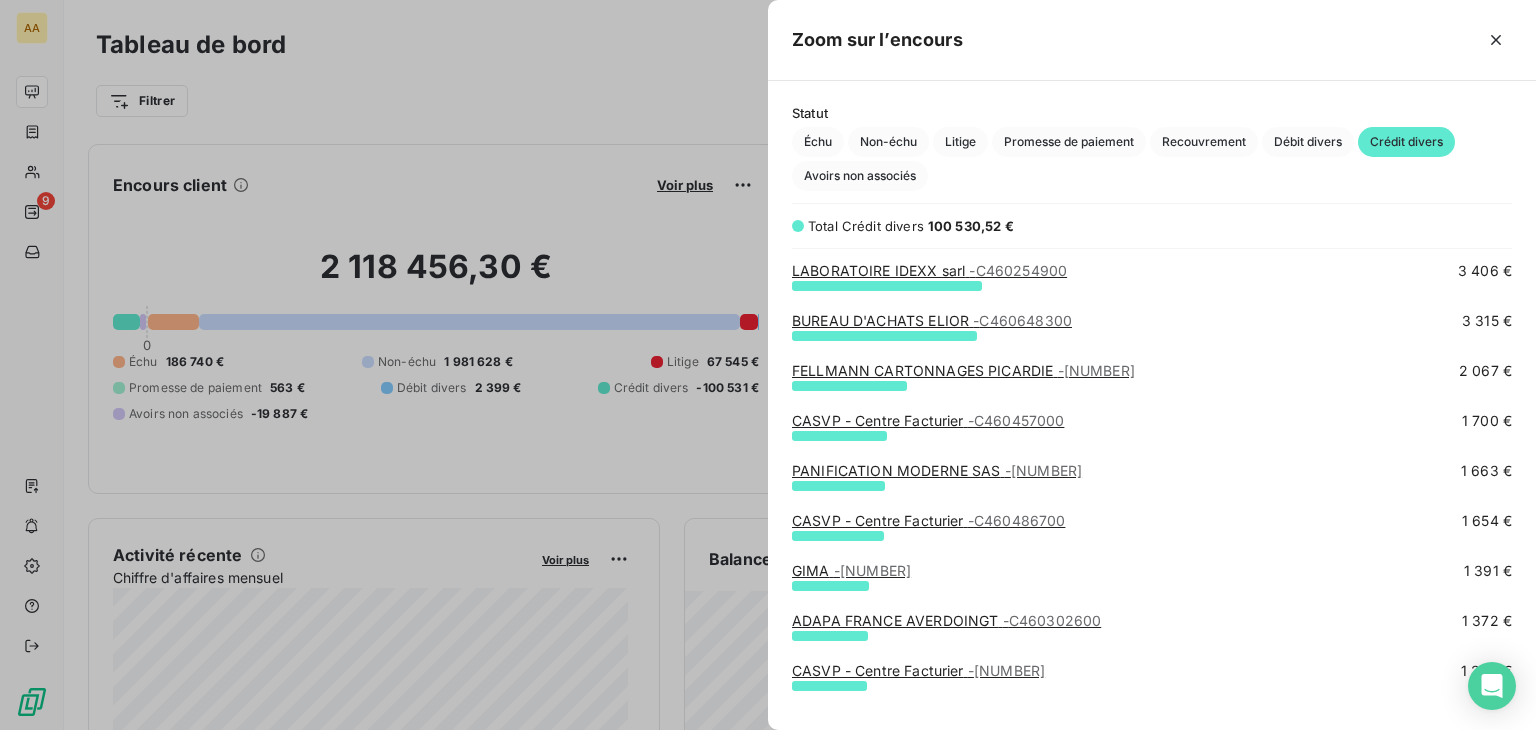 click on "[COMPANY]   -  [NUMBER]" at bounding box center [928, 420] 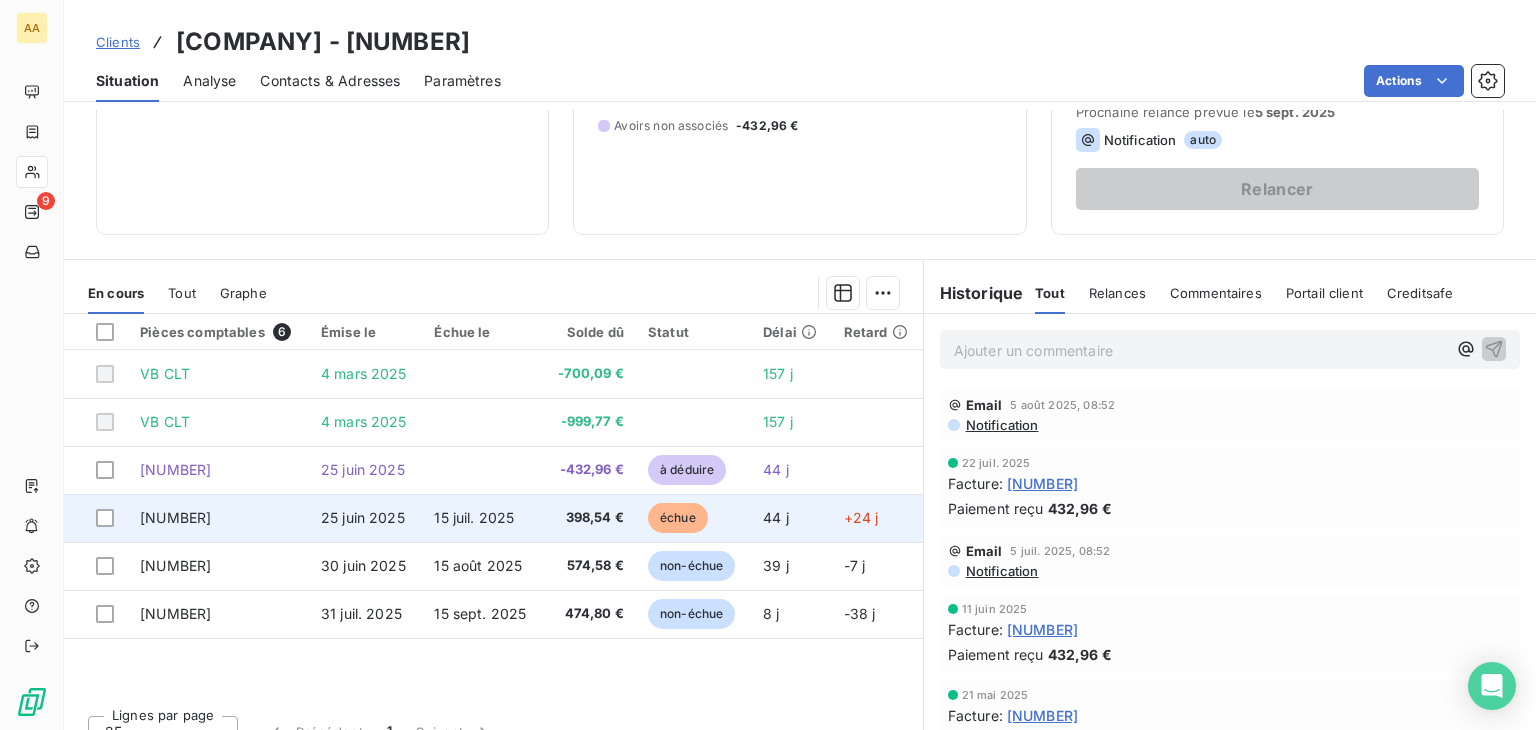 scroll, scrollTop: 300, scrollLeft: 0, axis: vertical 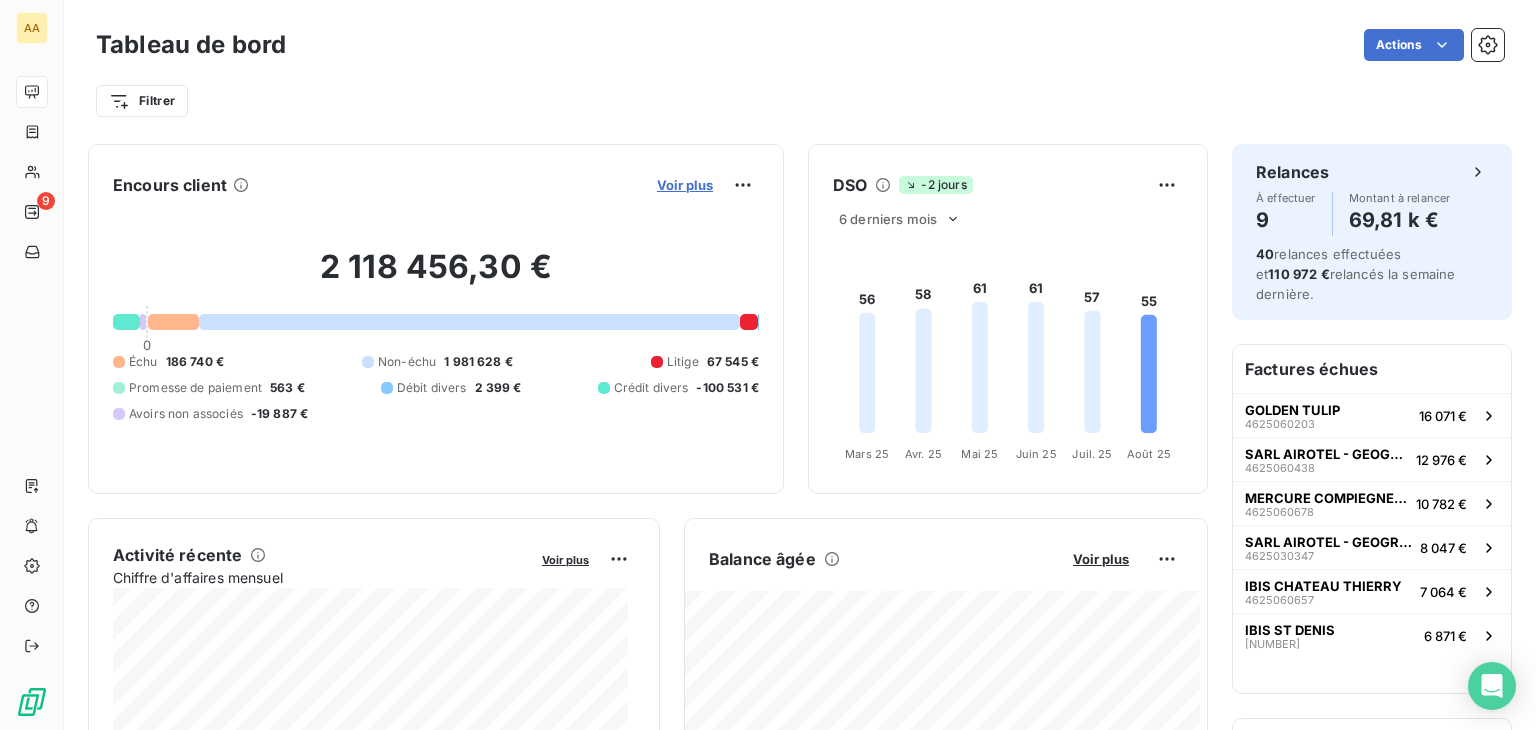 click on "Voir plus" at bounding box center [685, 185] 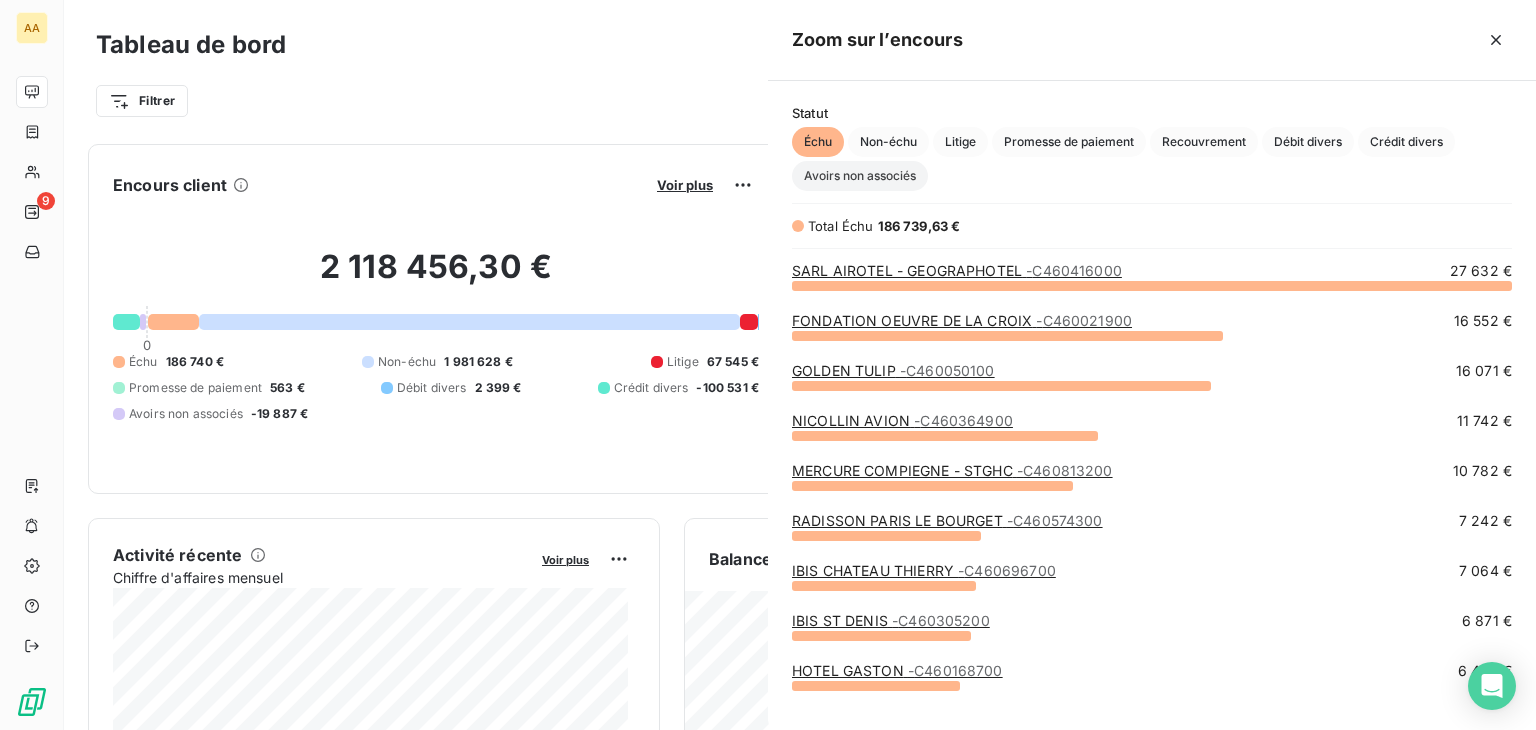 scroll, scrollTop: 16, scrollLeft: 16, axis: both 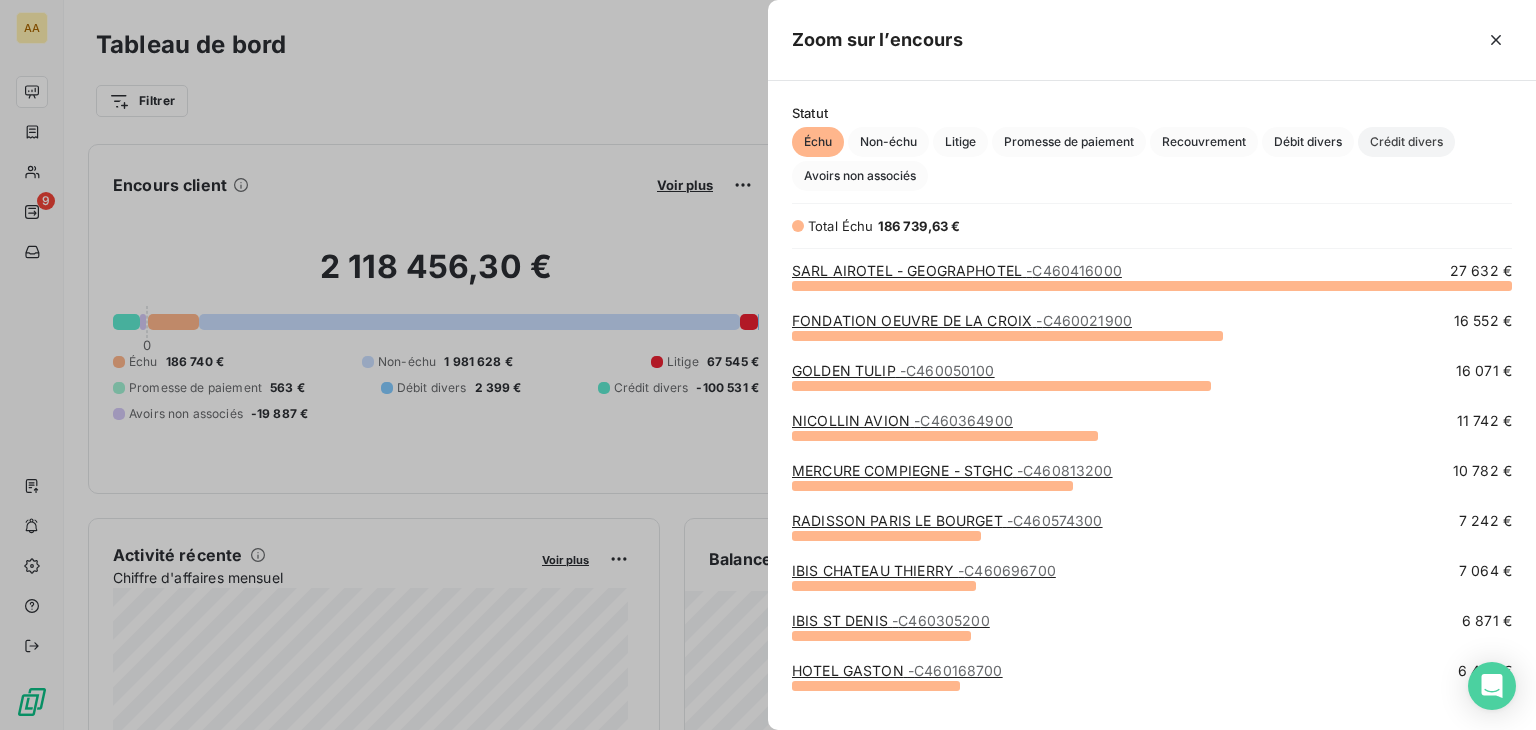 click on "Crédit divers" at bounding box center (1406, 142) 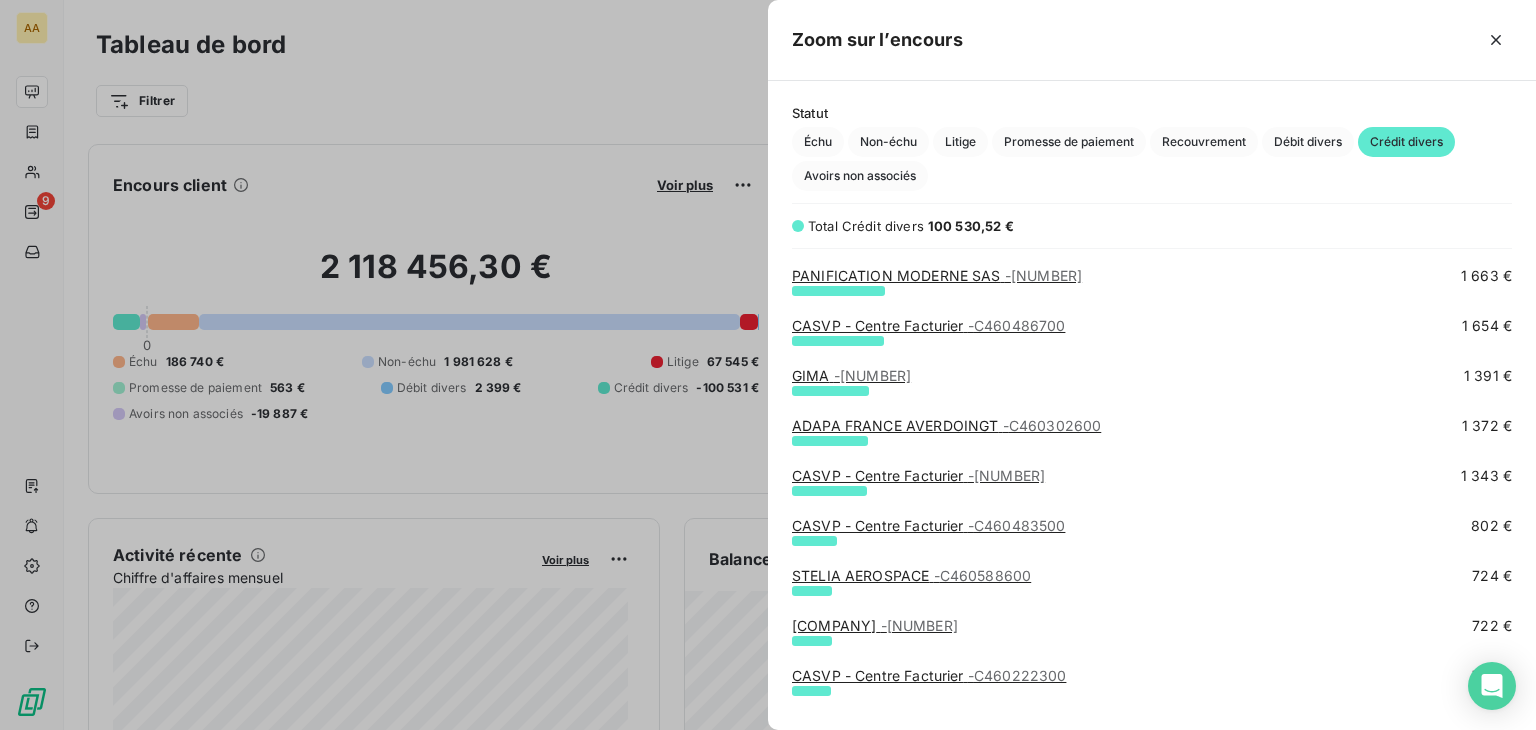 scroll, scrollTop: 700, scrollLeft: 0, axis: vertical 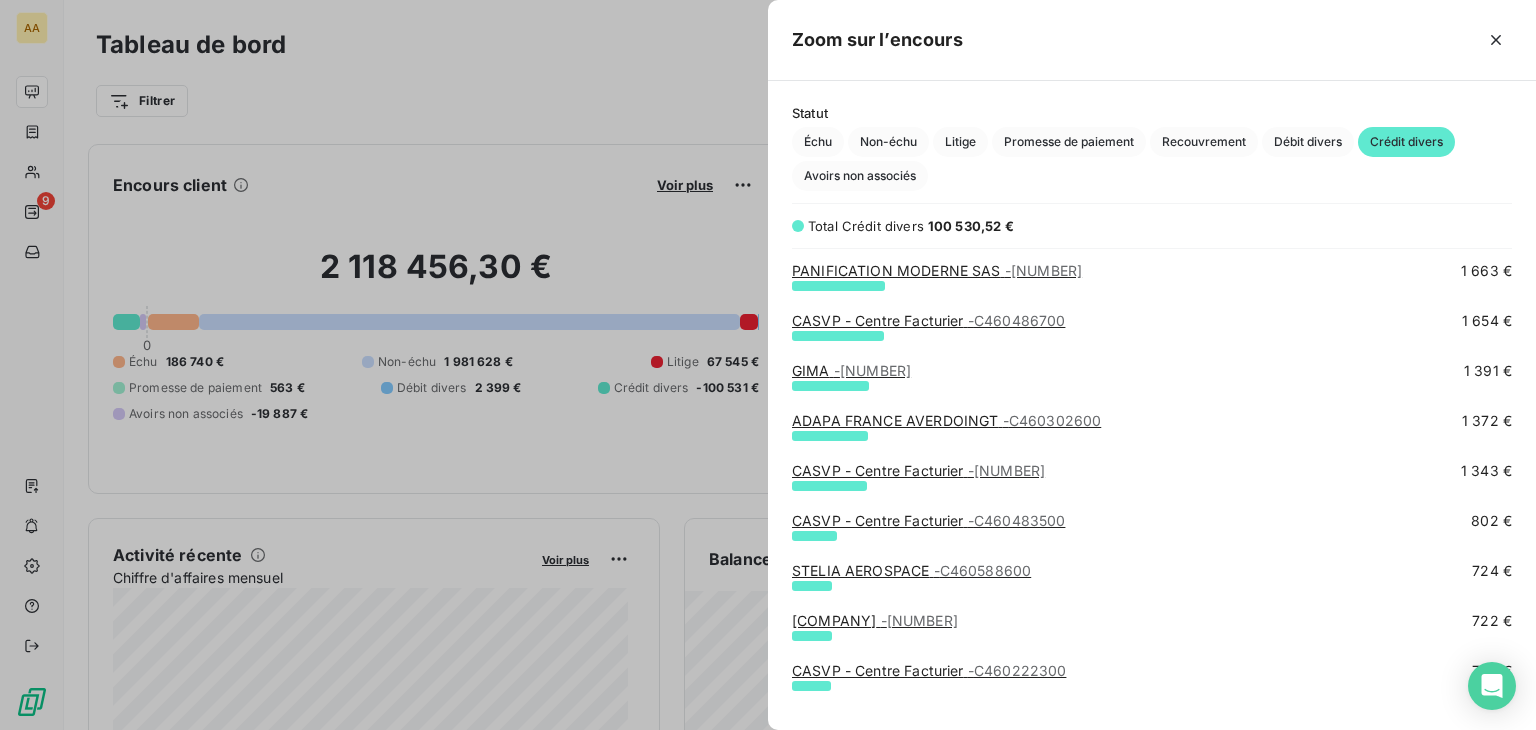 click on "-  C460264300" at bounding box center (872, 370) 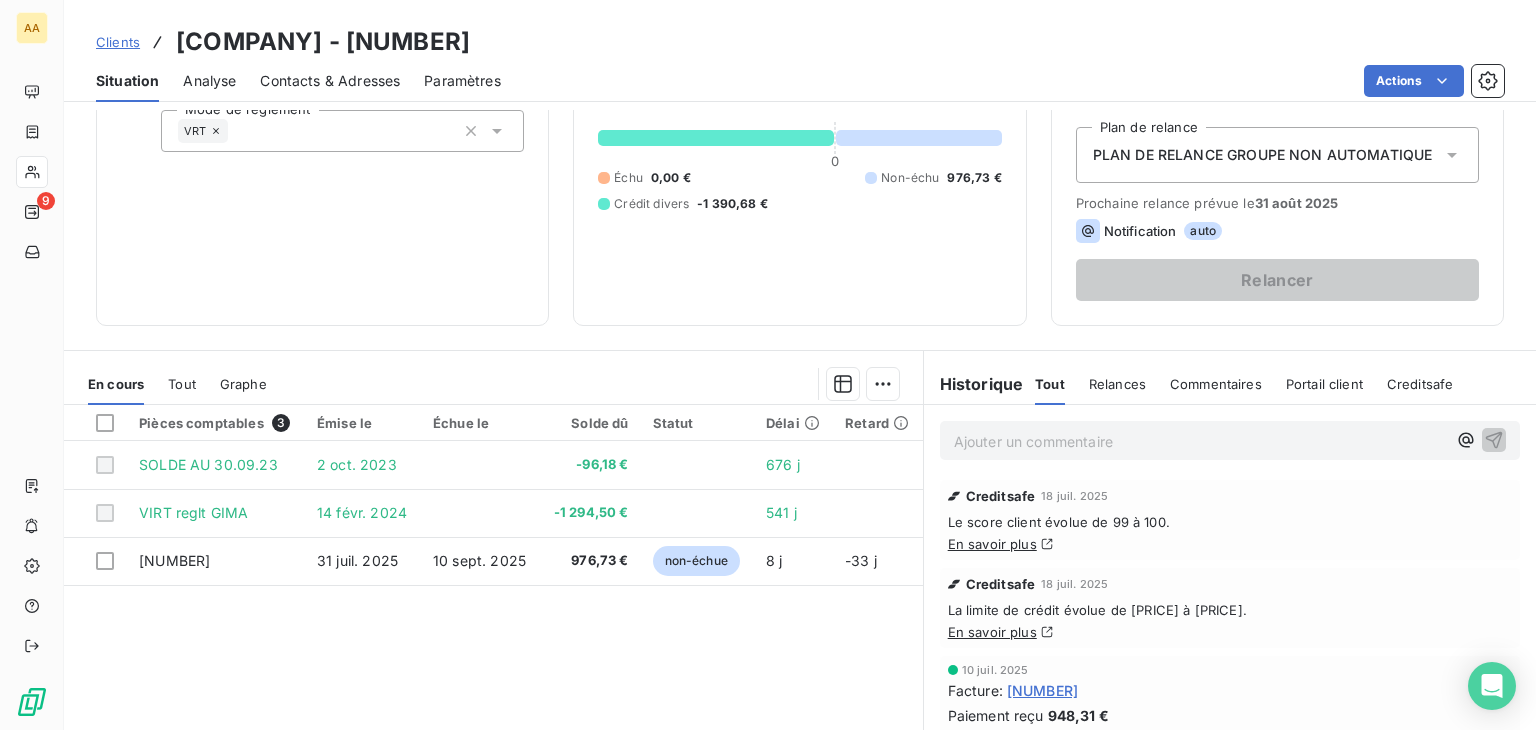 scroll, scrollTop: 200, scrollLeft: 0, axis: vertical 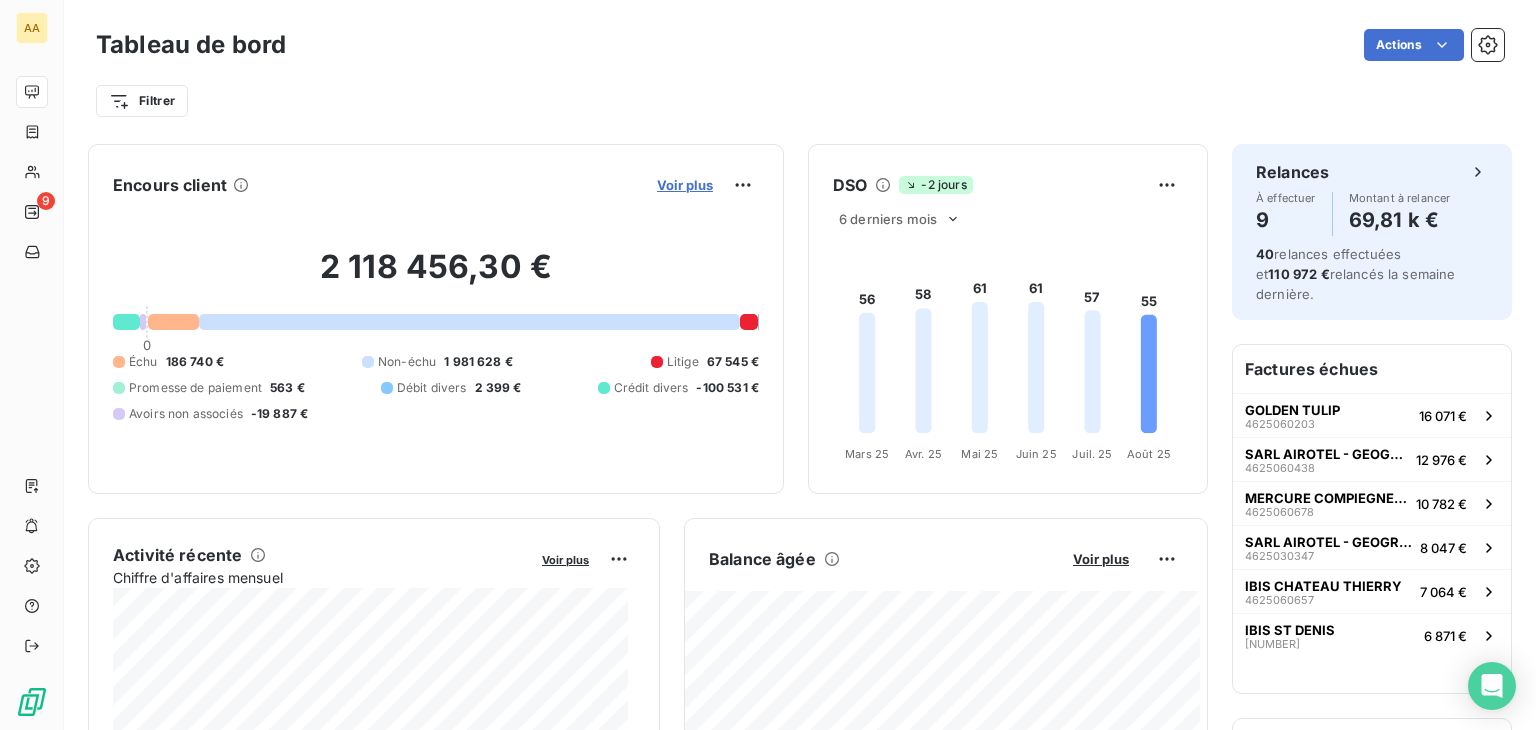 click on "Voir plus" at bounding box center [685, 185] 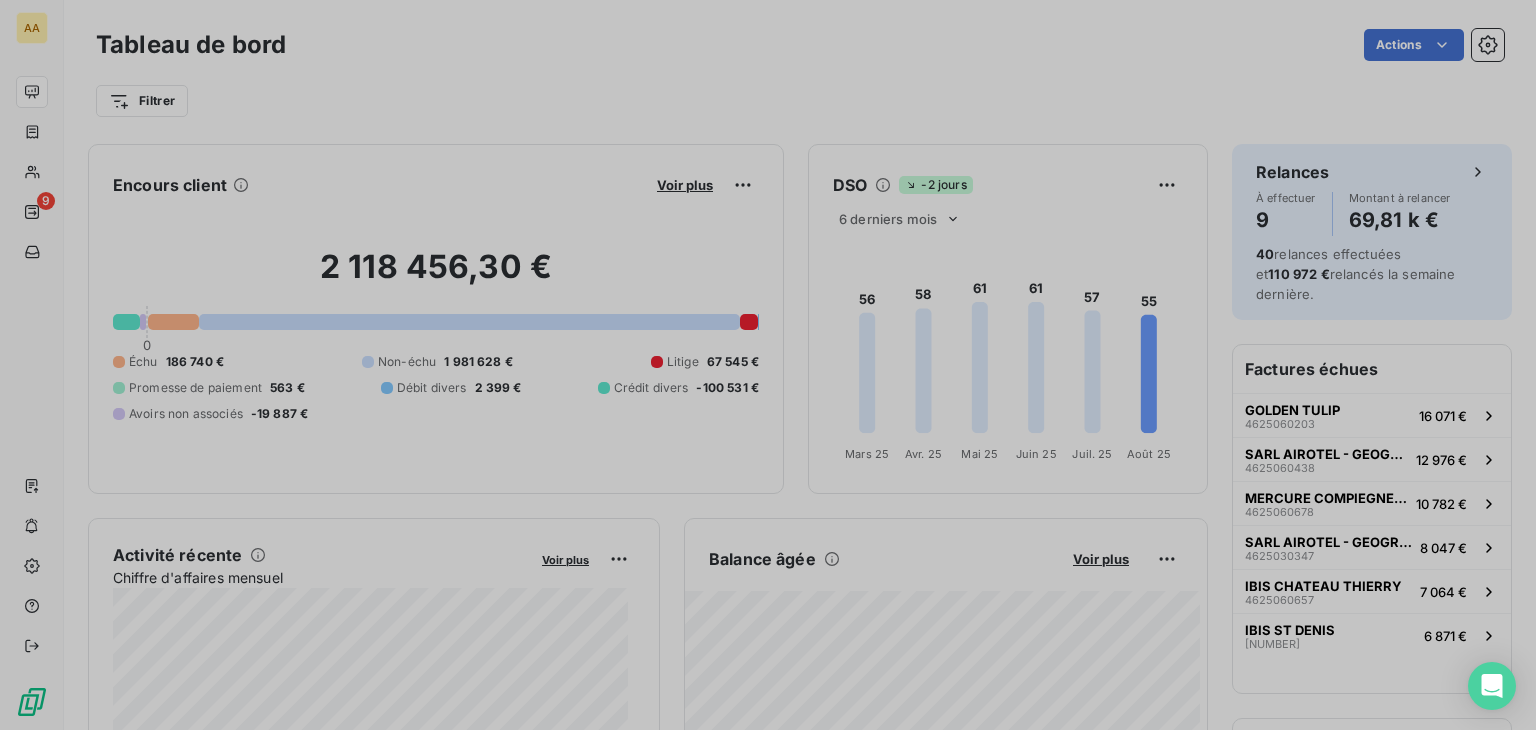scroll, scrollTop: 16, scrollLeft: 16, axis: both 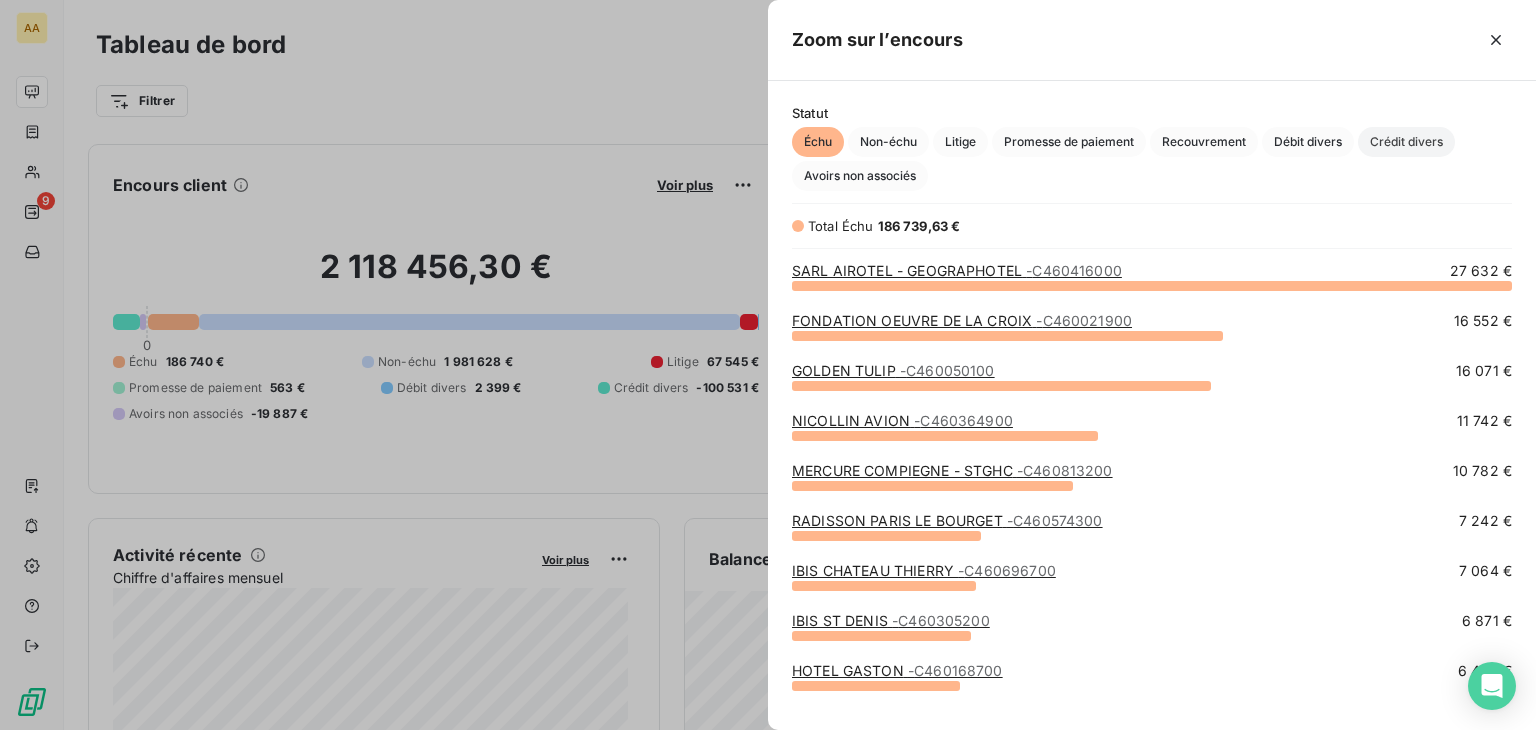 click on "Crédit divers" at bounding box center (1406, 142) 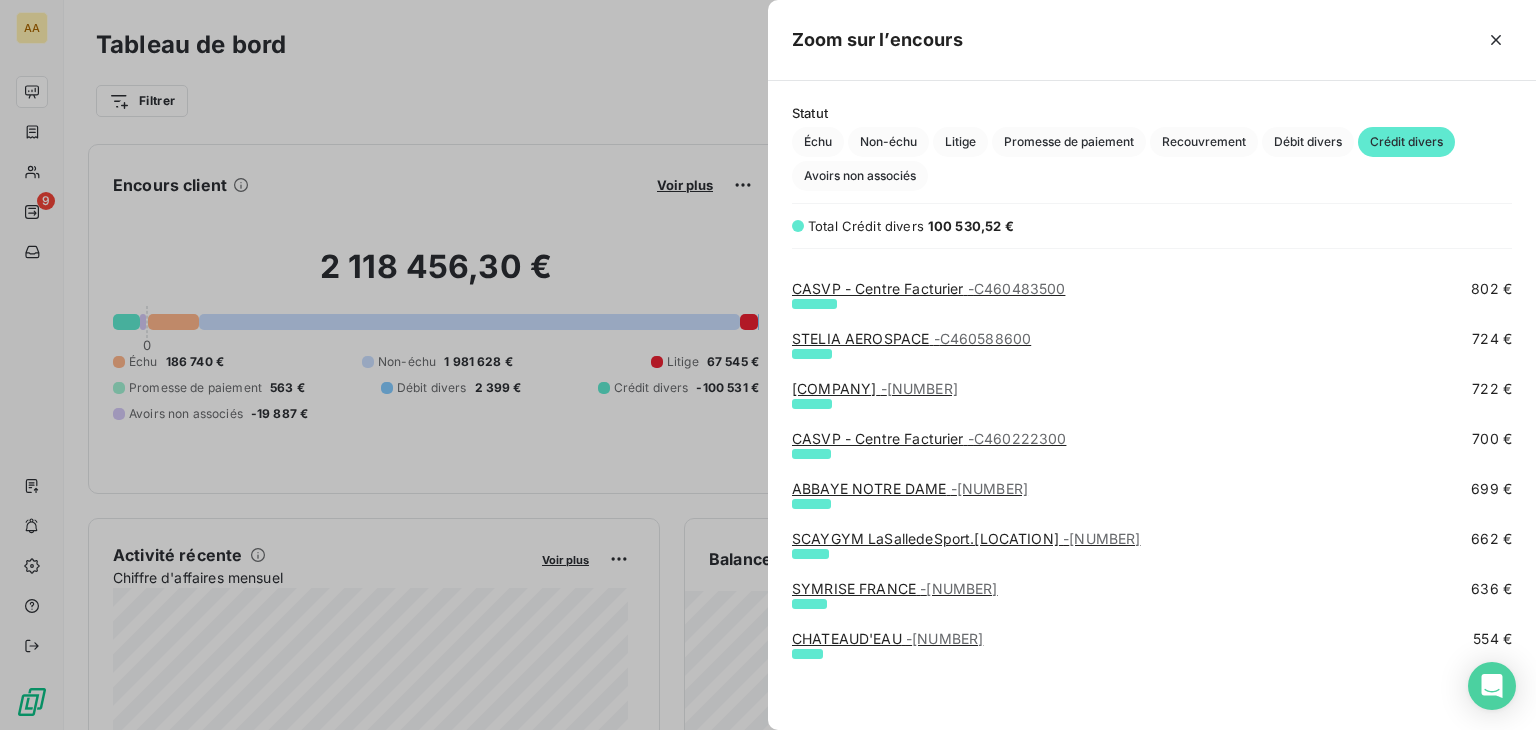 scroll, scrollTop: 800, scrollLeft: 0, axis: vertical 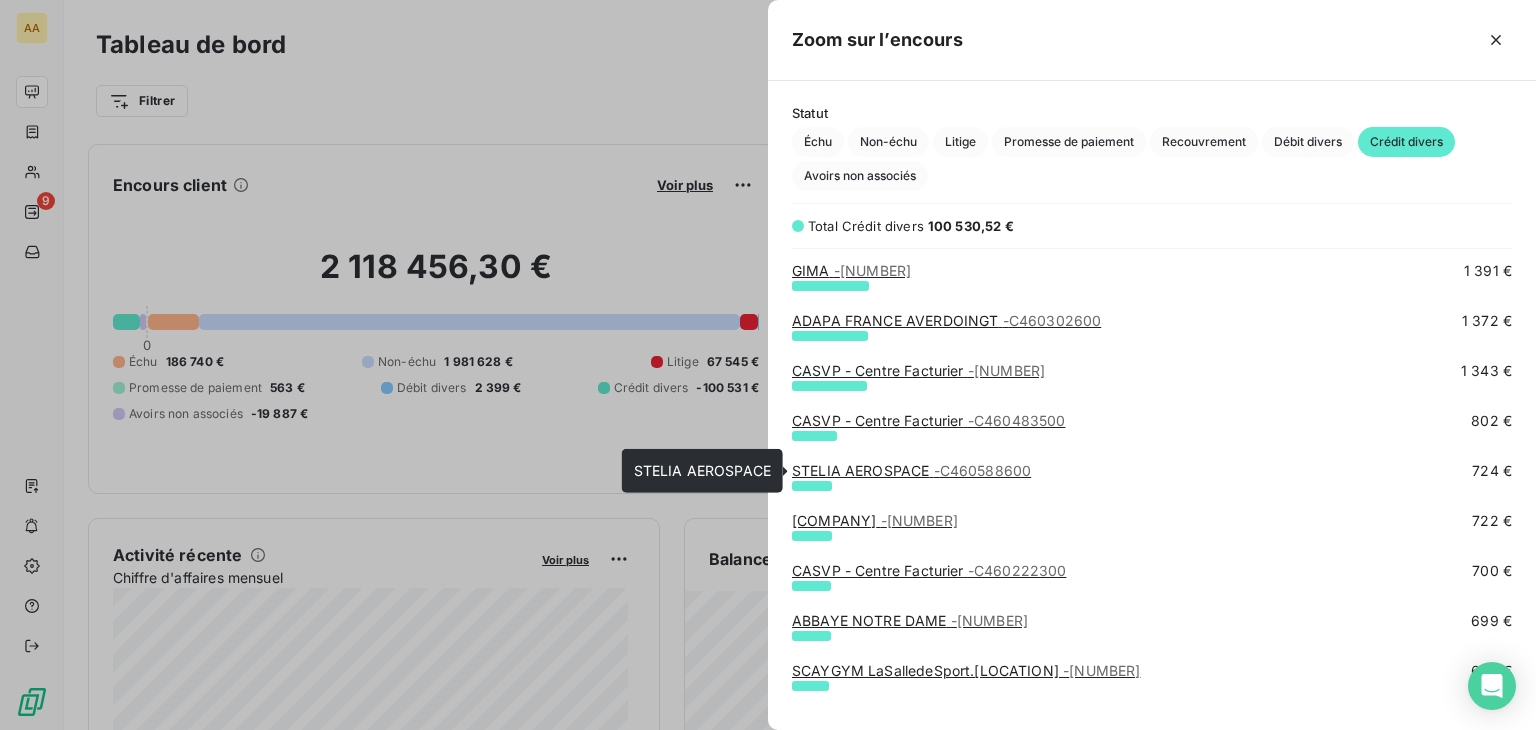 click on "[COMPANY] - [NUMBER]" at bounding box center [911, 470] 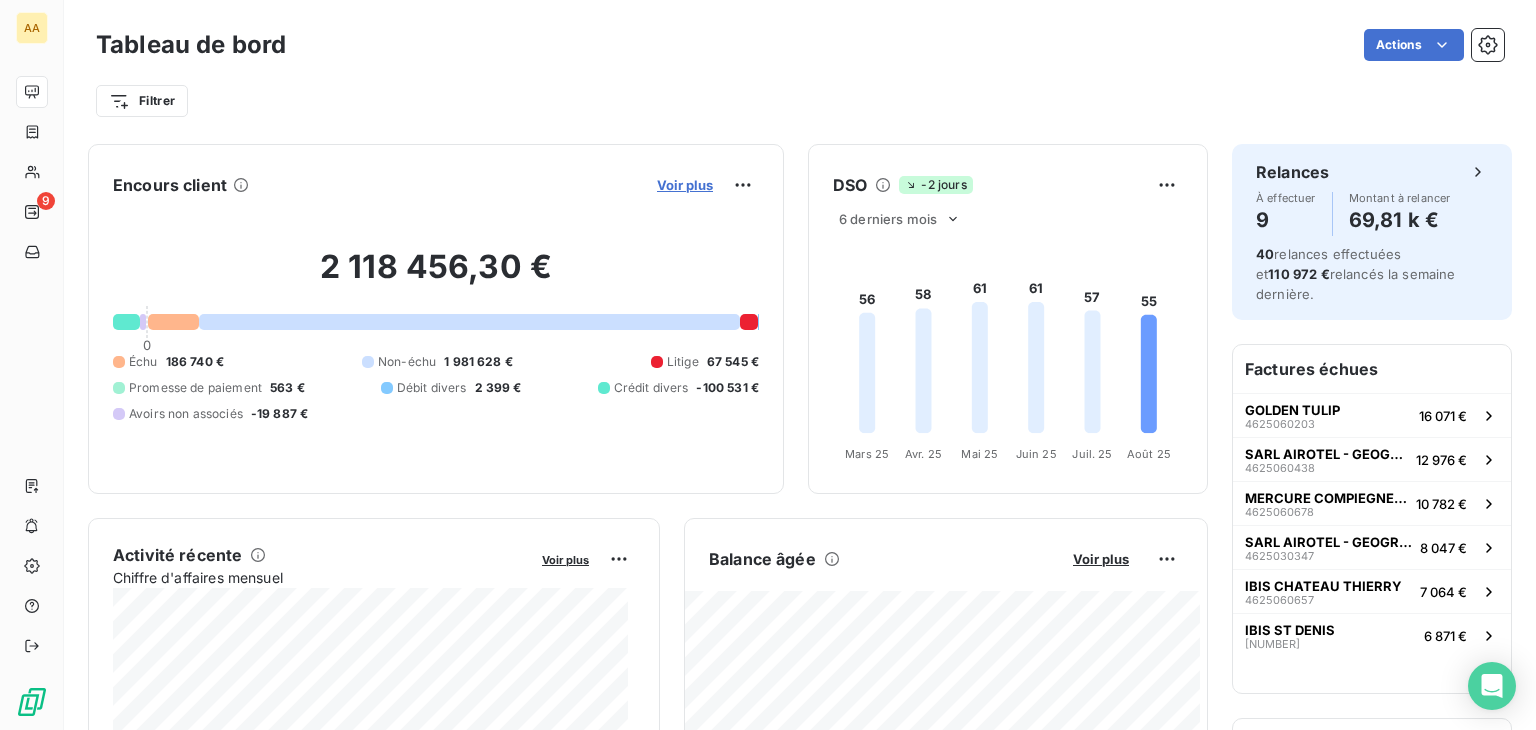 click on "Voir plus" at bounding box center [685, 185] 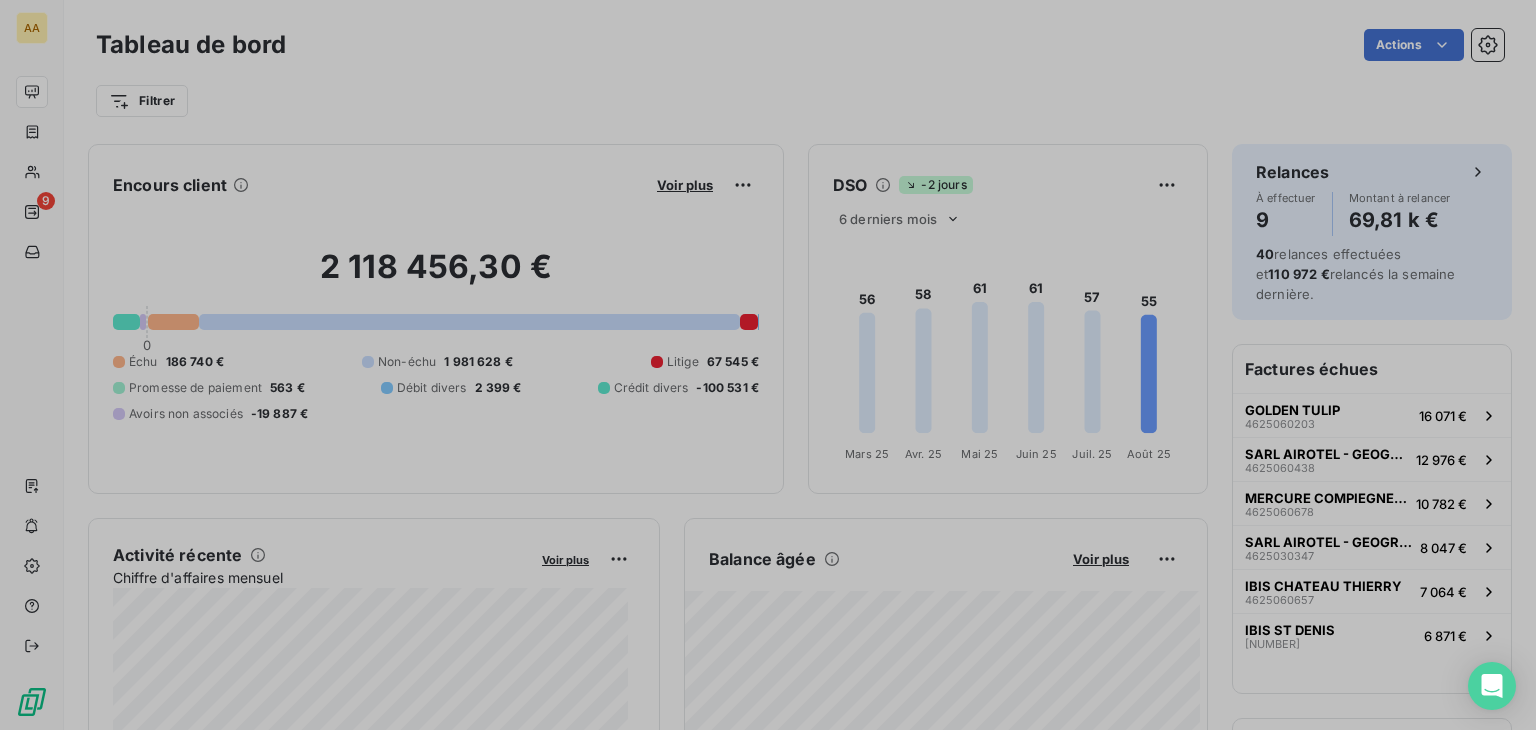 scroll, scrollTop: 714, scrollLeft: 752, axis: both 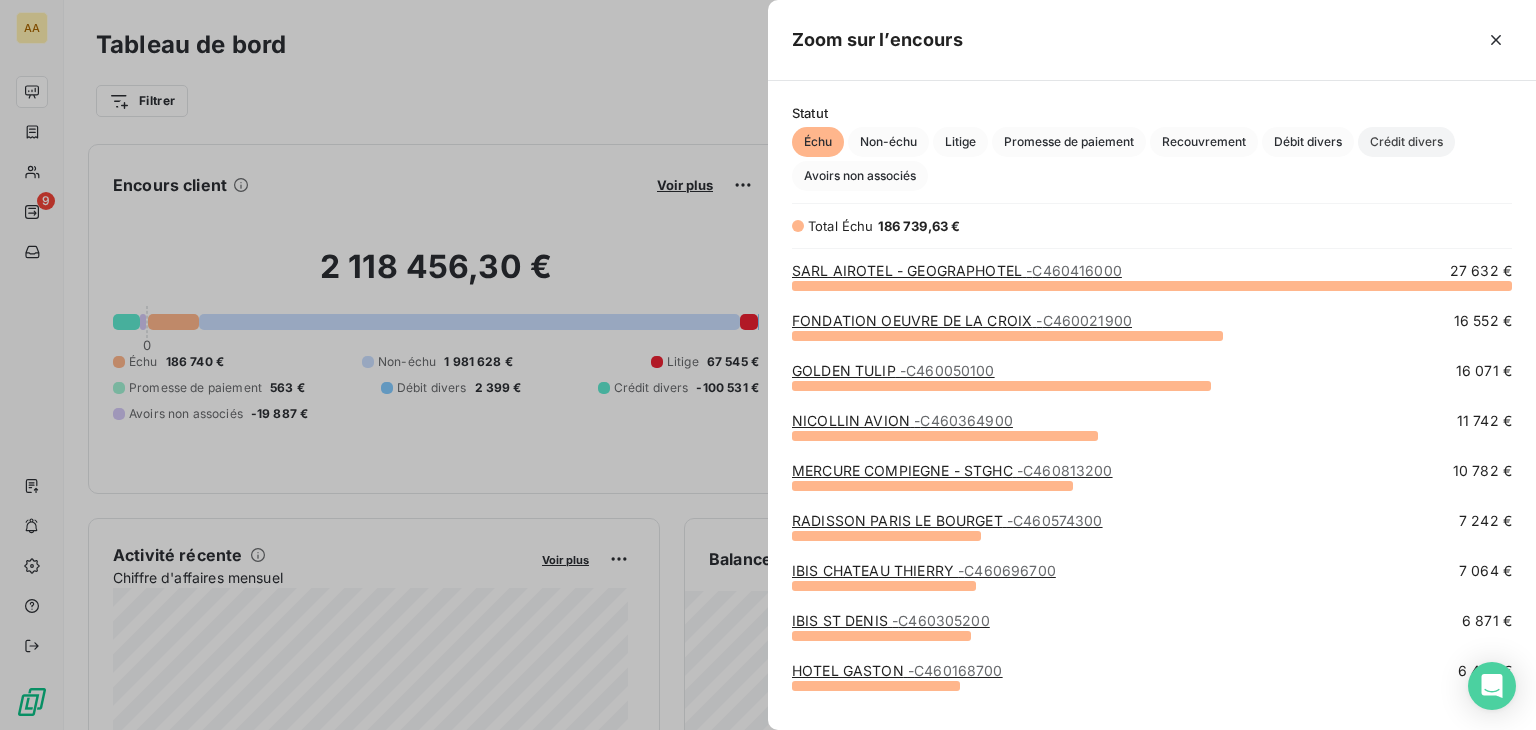 click on "Crédit divers" at bounding box center [1406, 142] 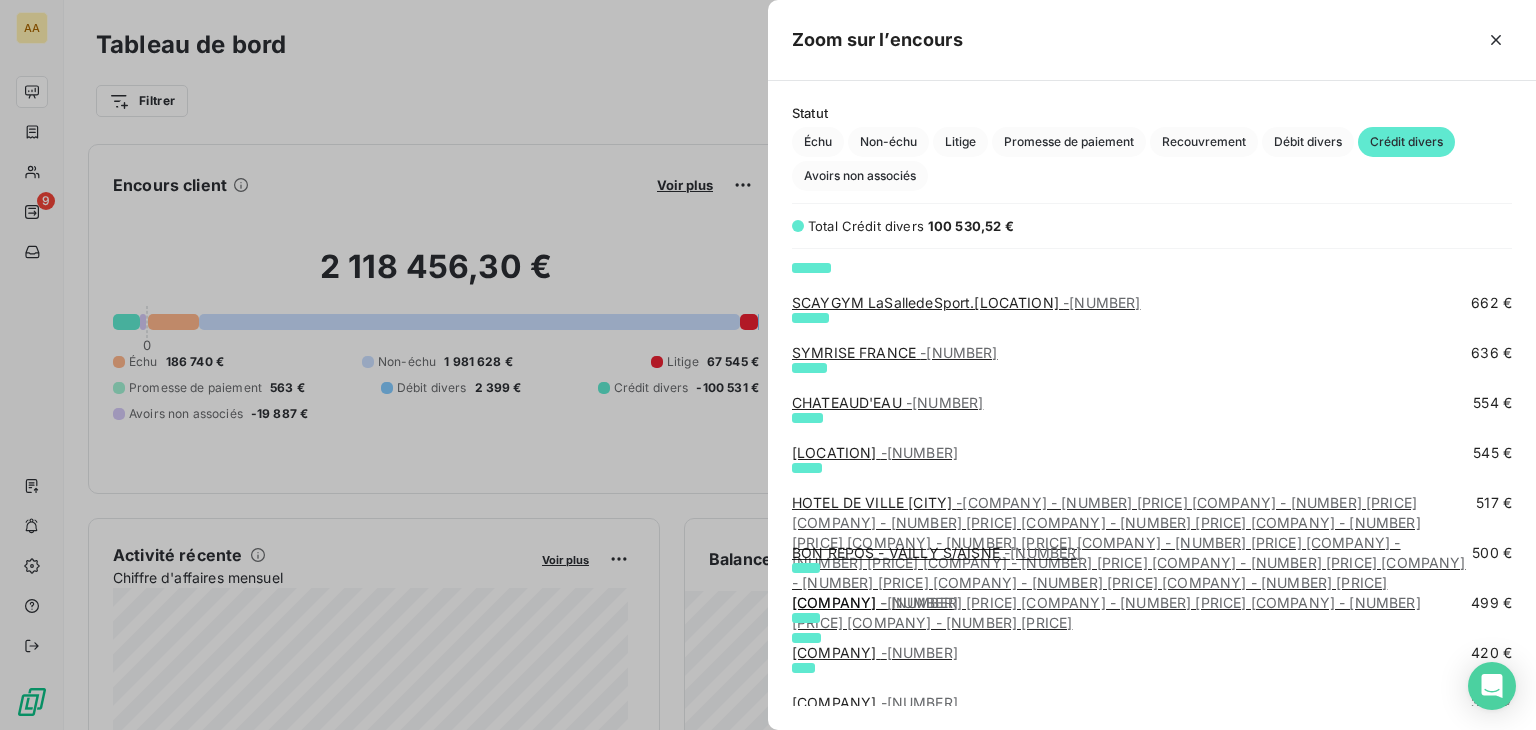 scroll, scrollTop: 1200, scrollLeft: 0, axis: vertical 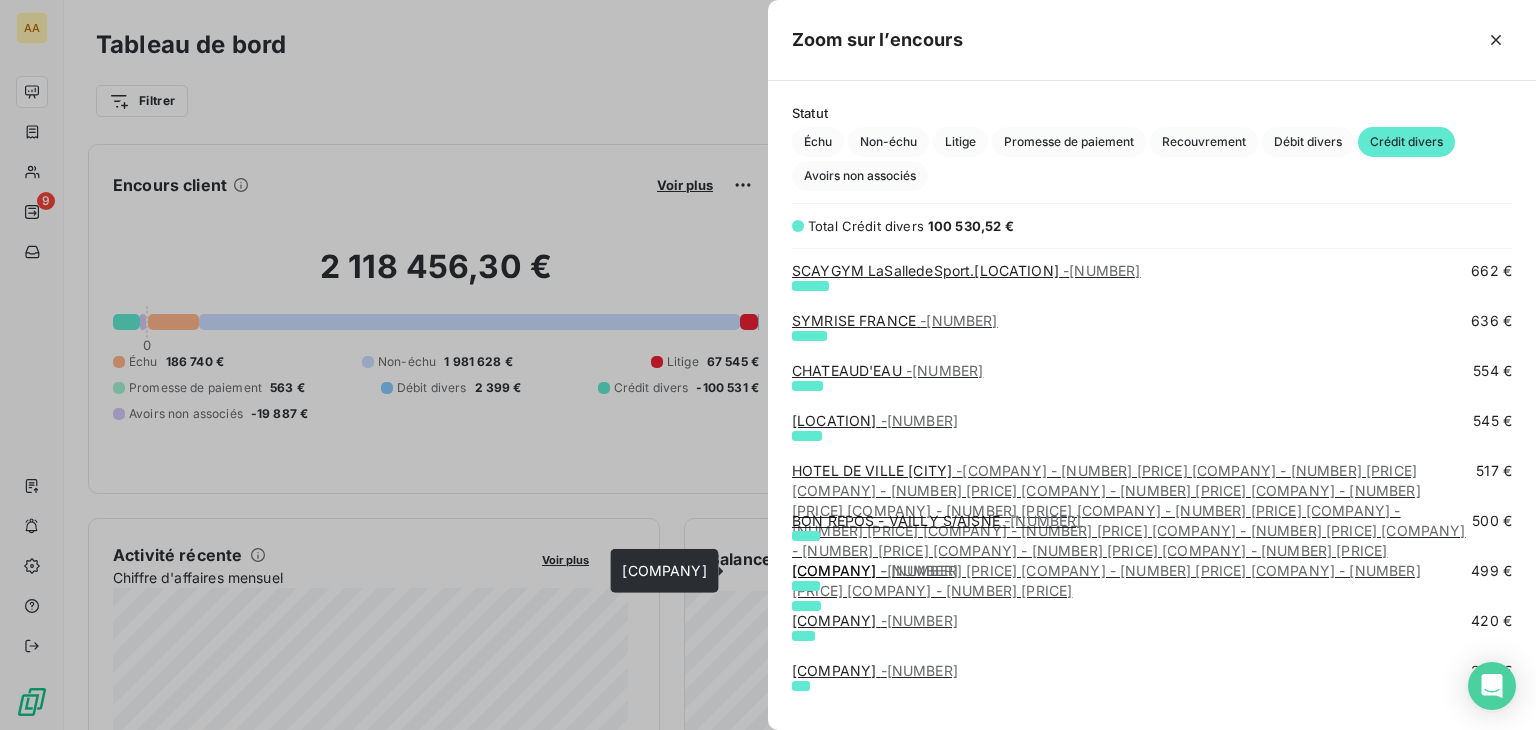 click on "- [NUMBER]" at bounding box center (919, 570) 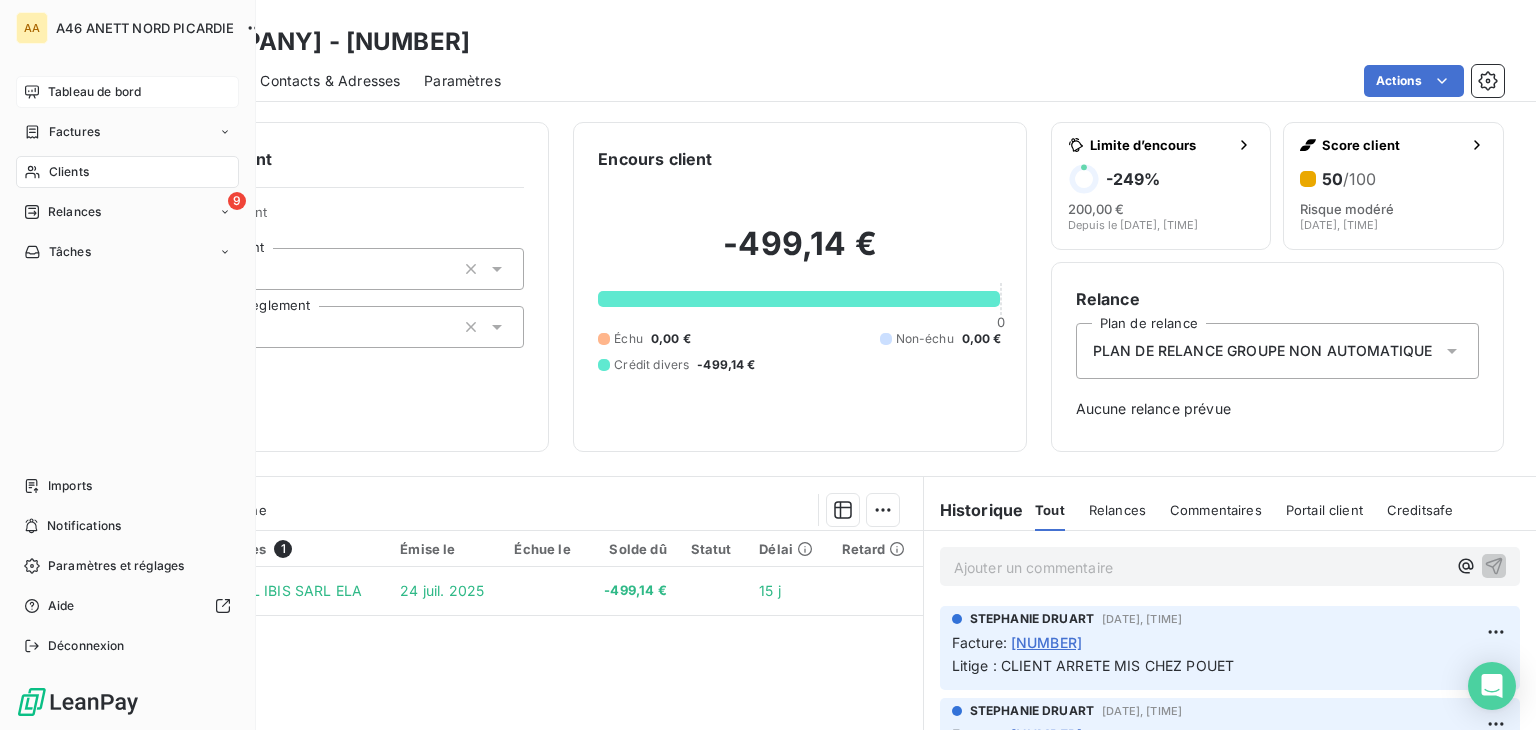 click on "Tableau de bord" at bounding box center [94, 92] 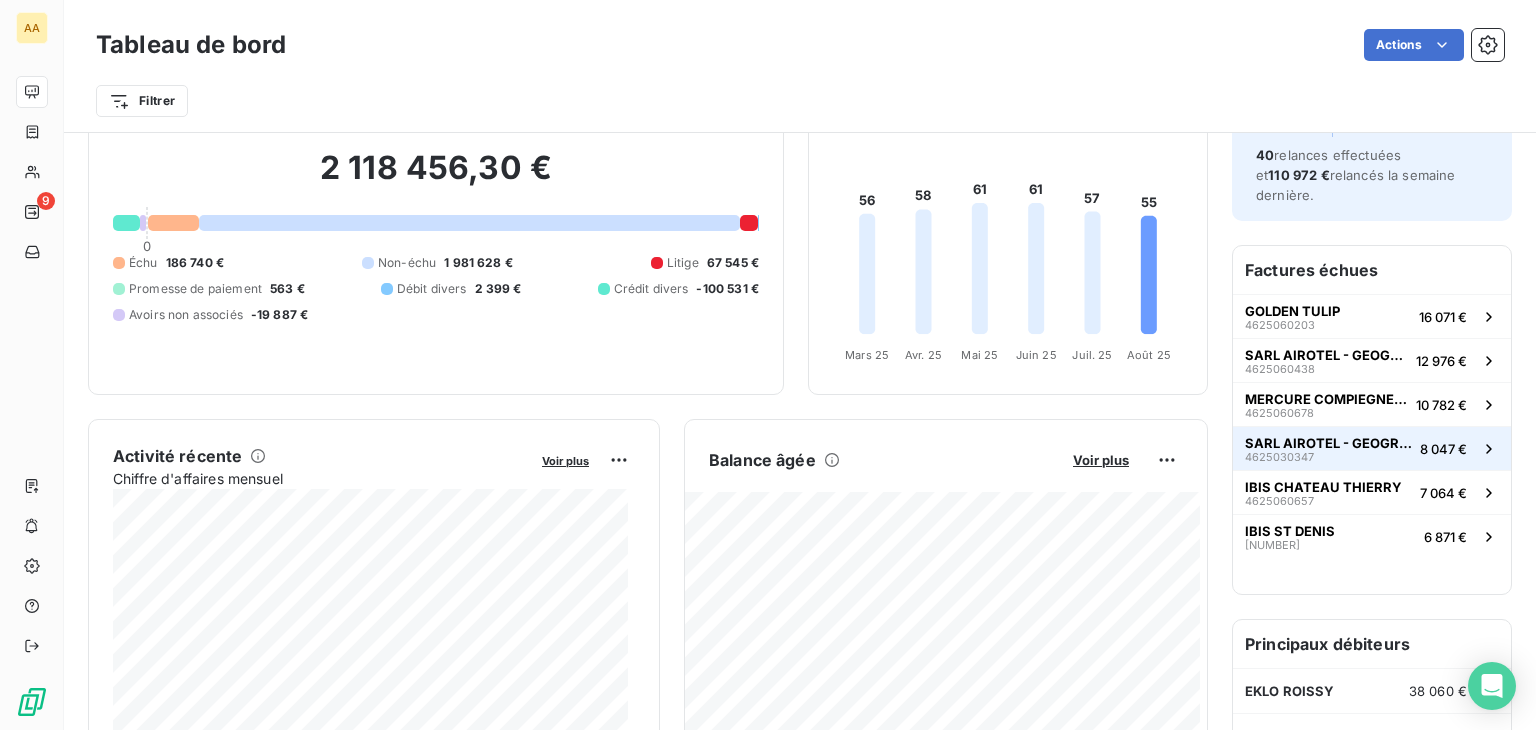 scroll, scrollTop: 0, scrollLeft: 0, axis: both 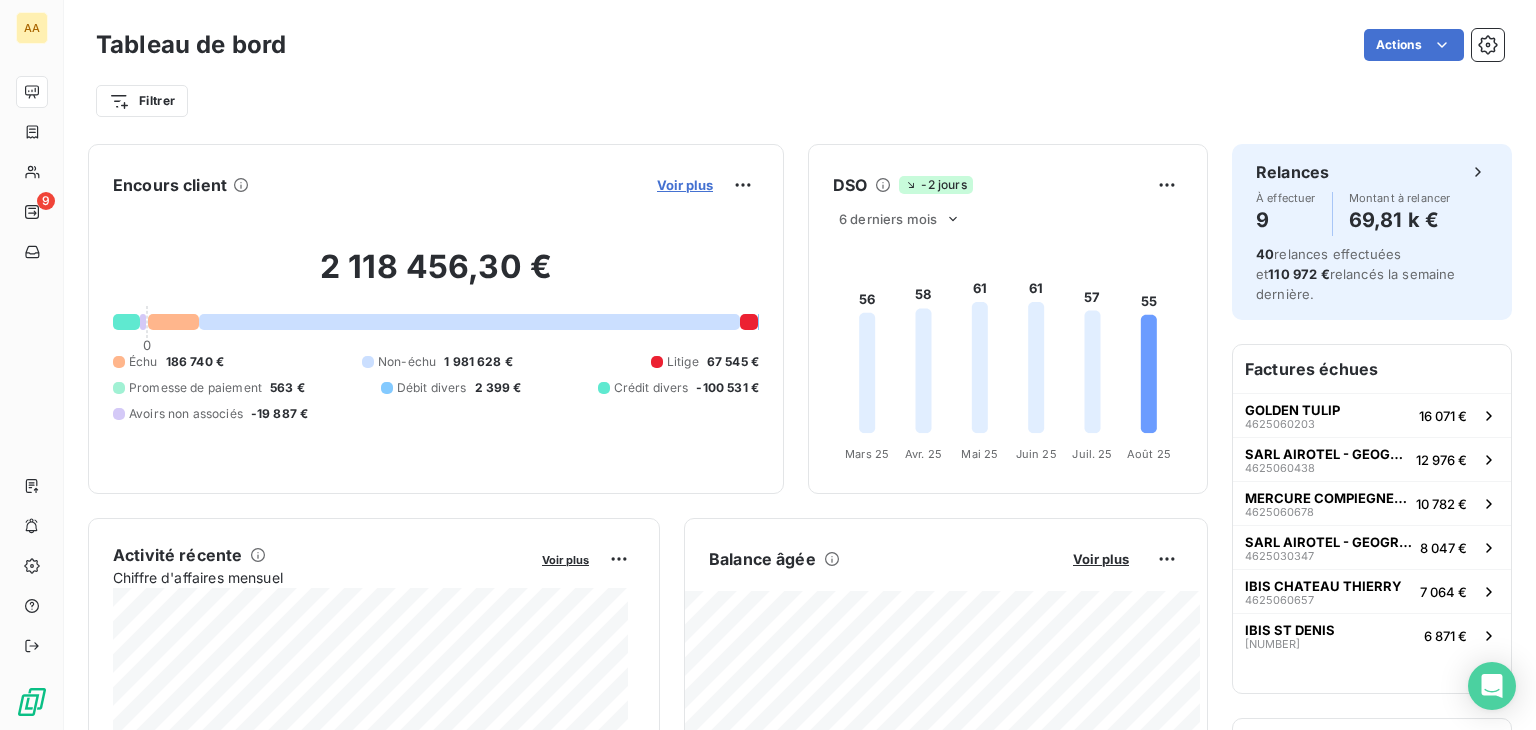 click on "Voir plus" at bounding box center (685, 185) 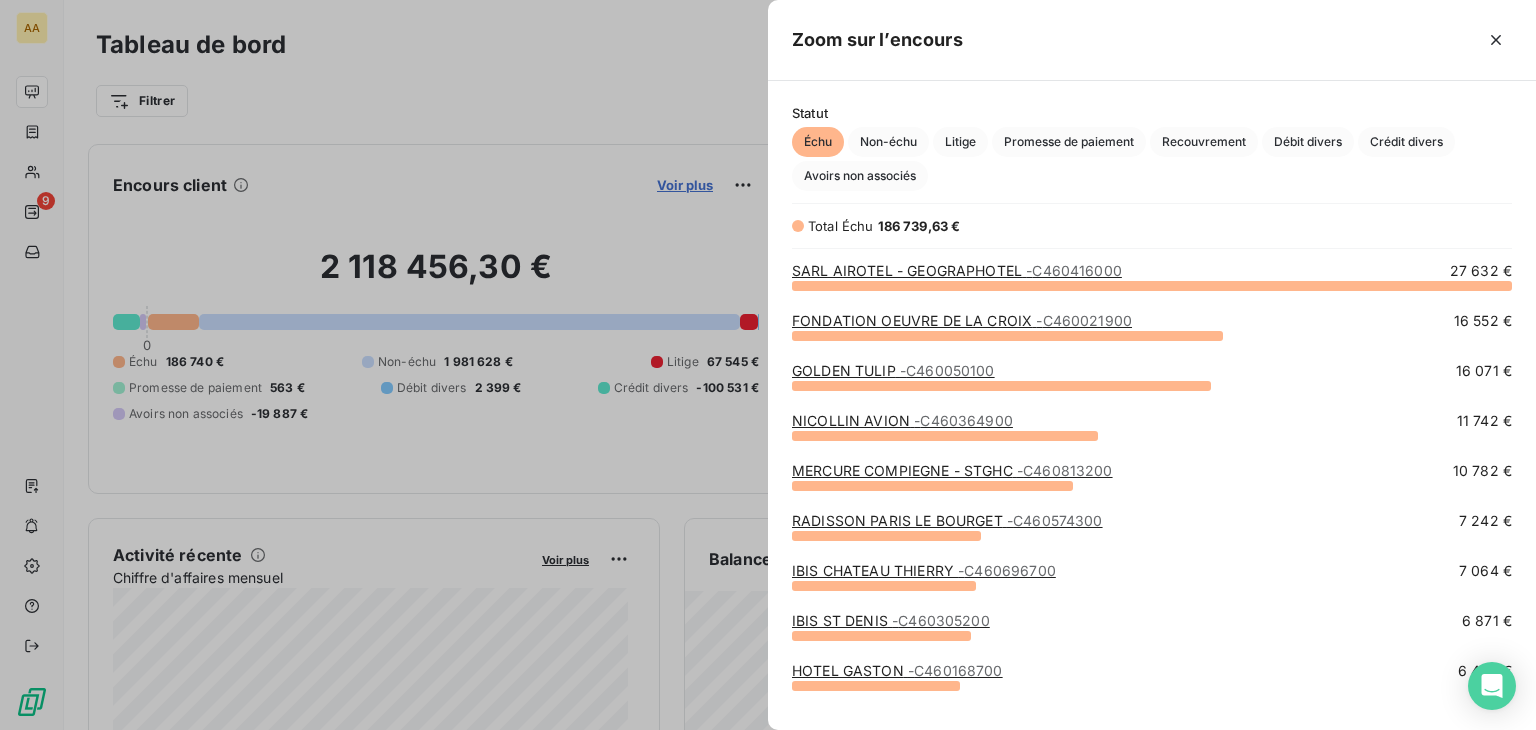 scroll, scrollTop: 16, scrollLeft: 16, axis: both 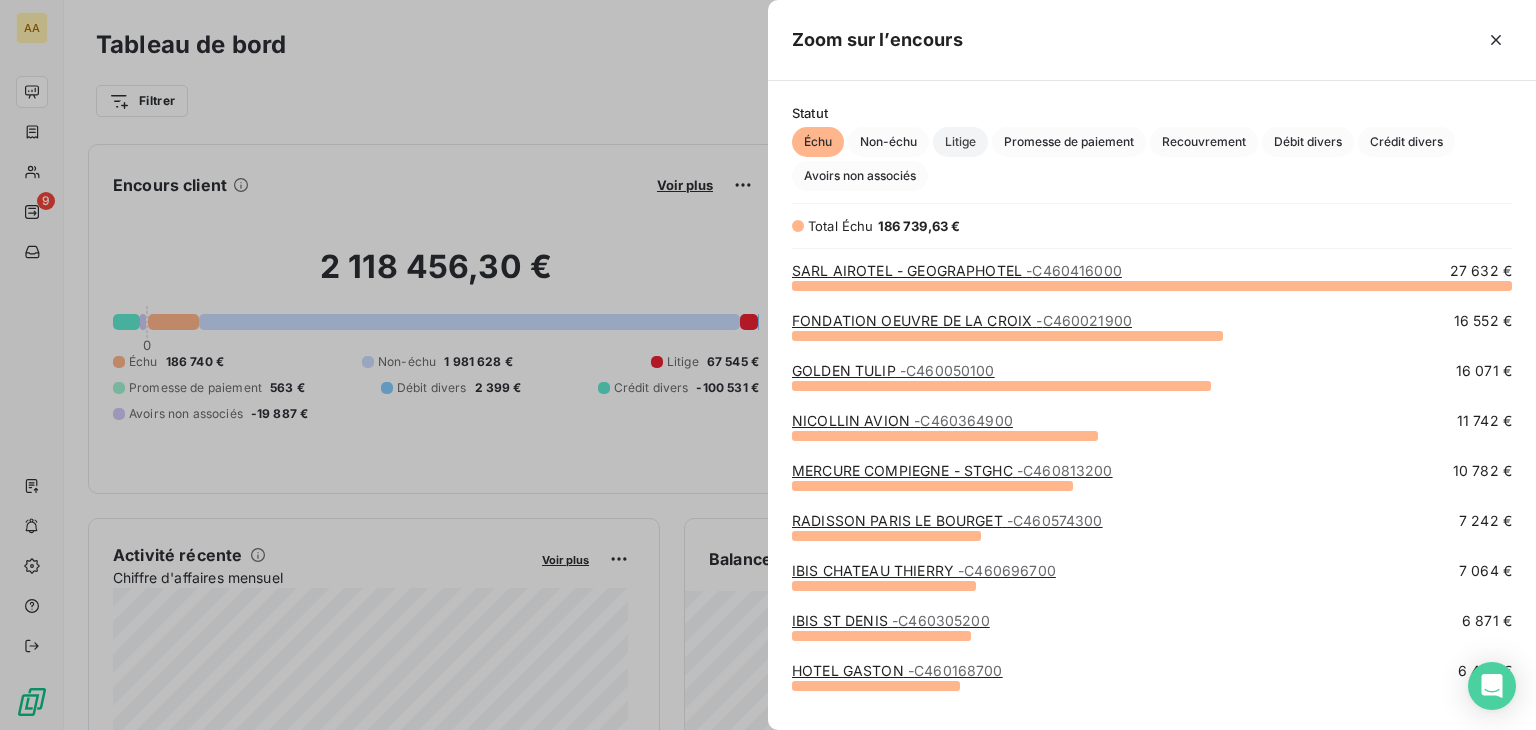 click on "Litige" at bounding box center (960, 142) 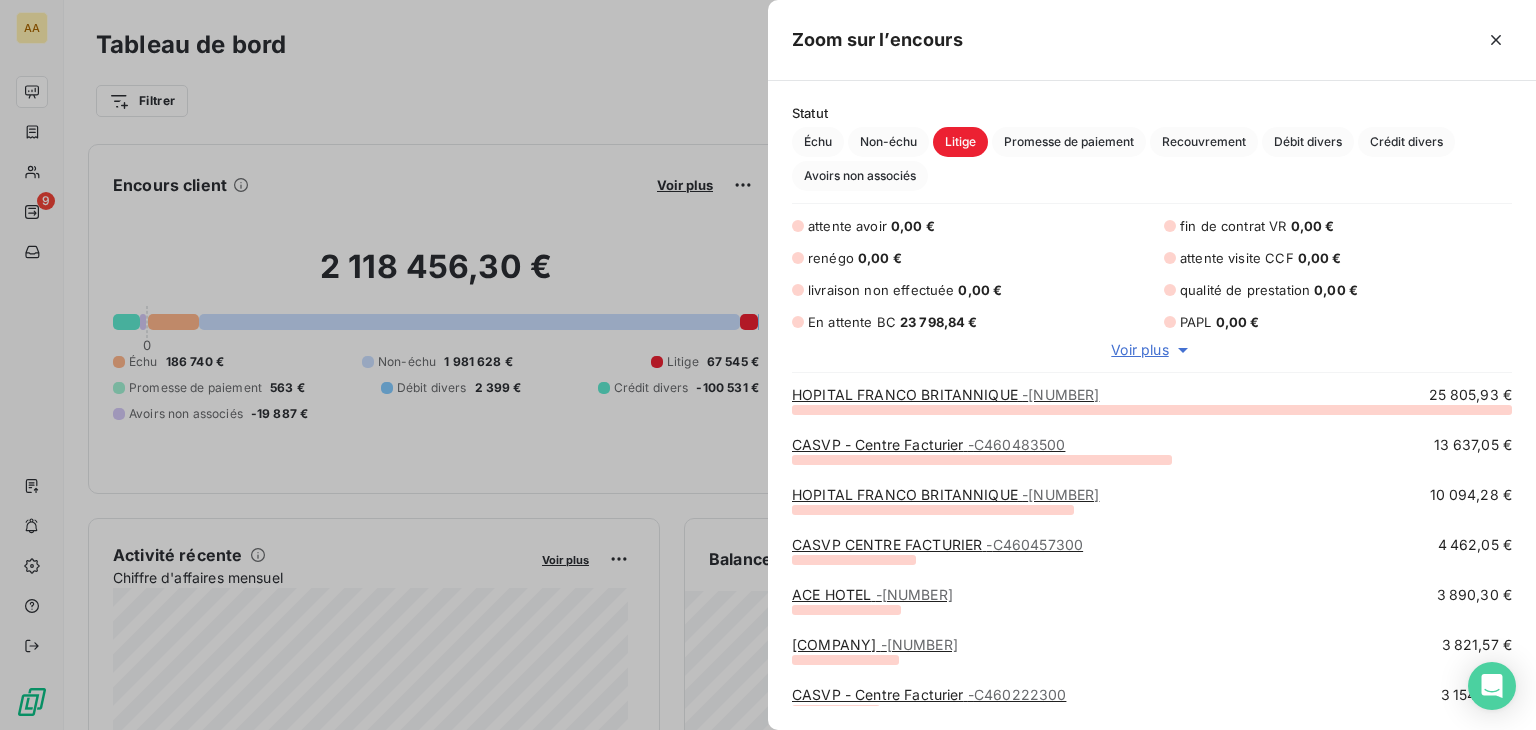 scroll, scrollTop: 16, scrollLeft: 16, axis: both 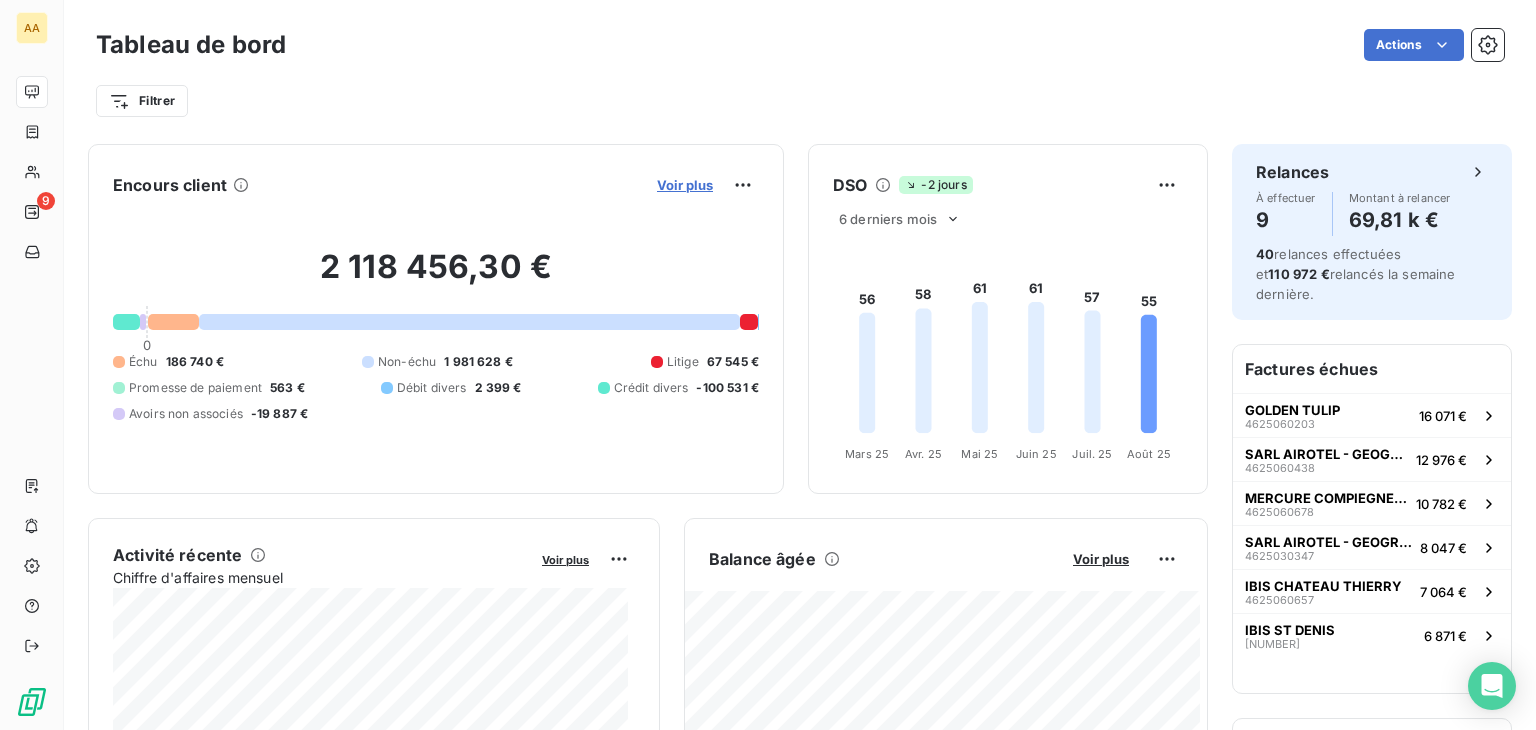 click on "Voir plus" at bounding box center [685, 185] 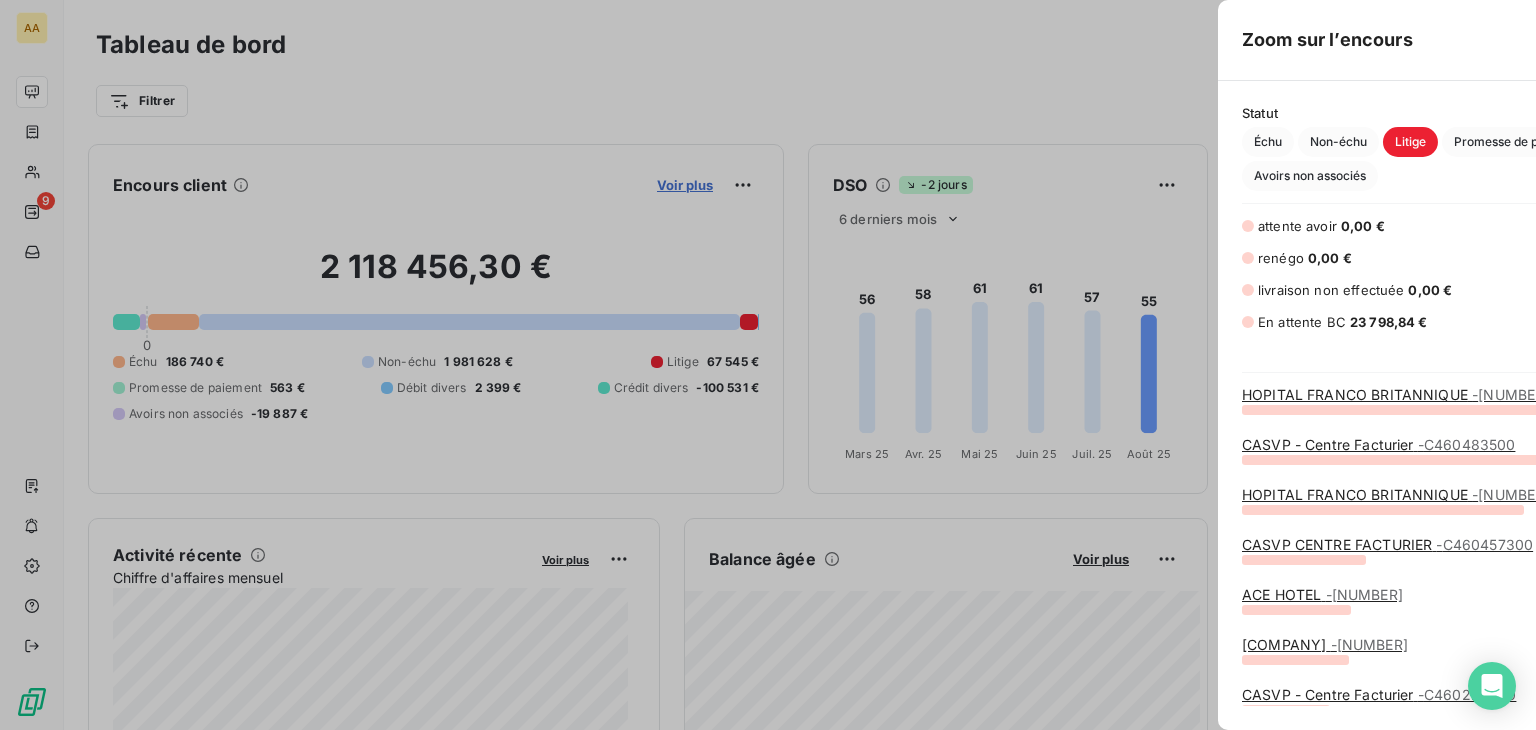 scroll, scrollTop: 16, scrollLeft: 16, axis: both 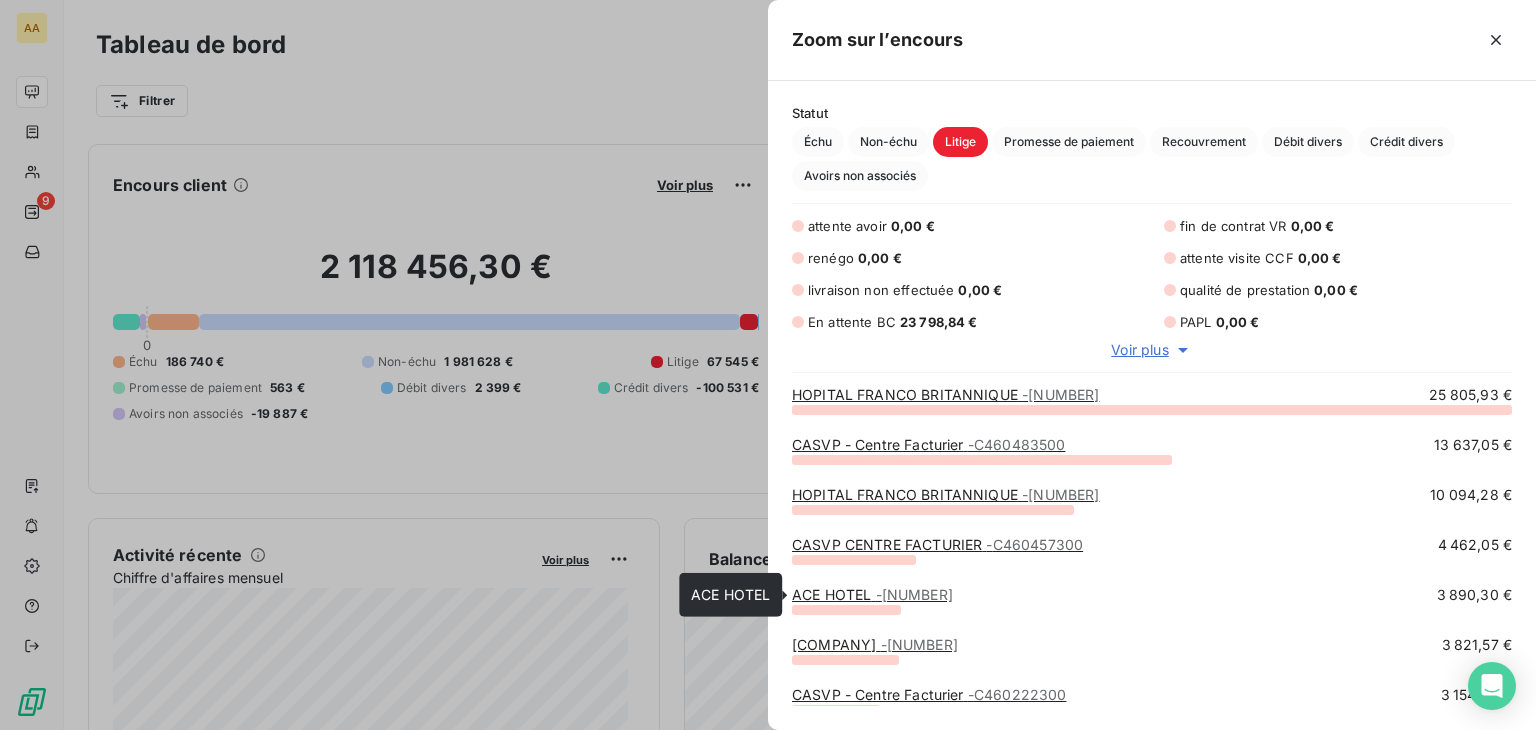 click on "[COMPANY]   -  [NUMBER]" at bounding box center [872, 594] 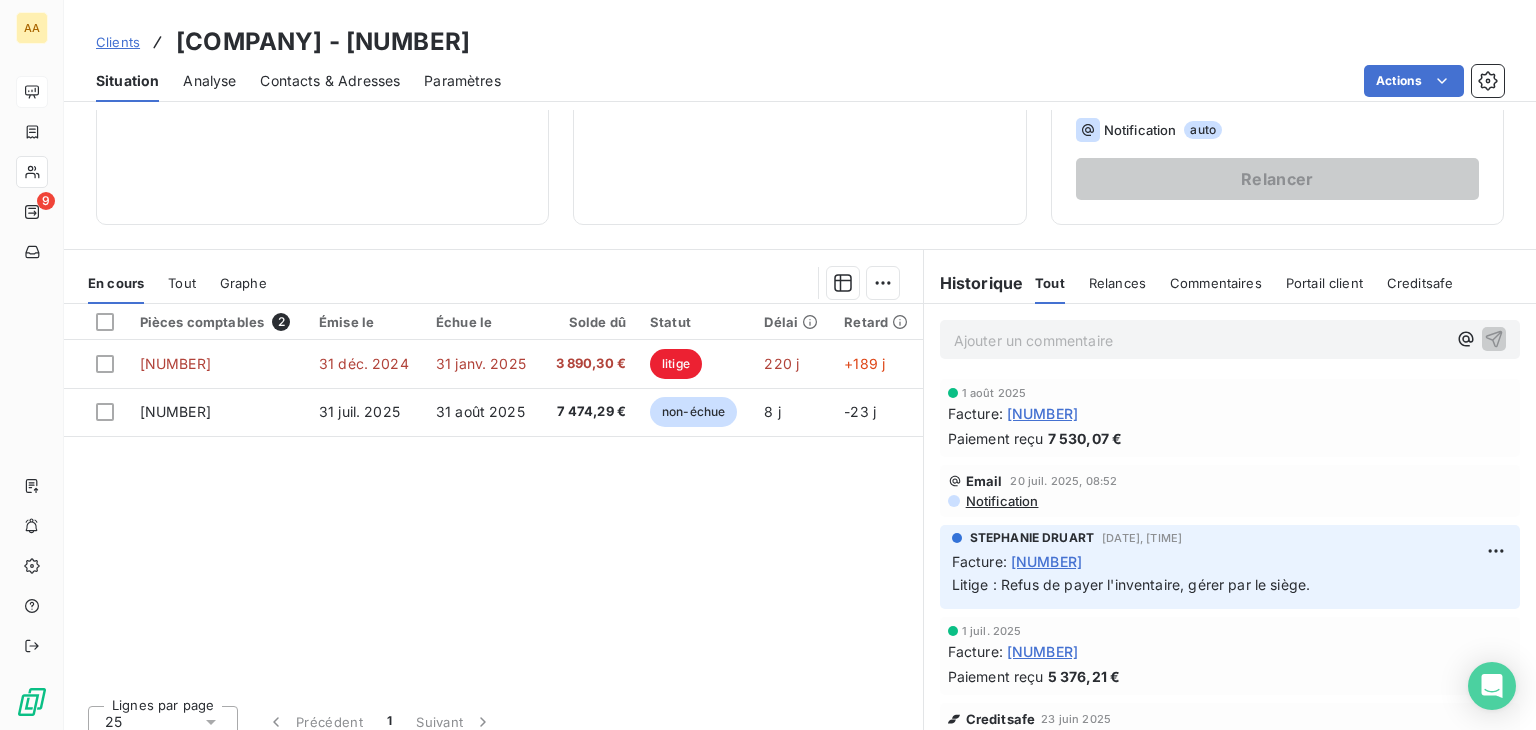 scroll, scrollTop: 300, scrollLeft: 0, axis: vertical 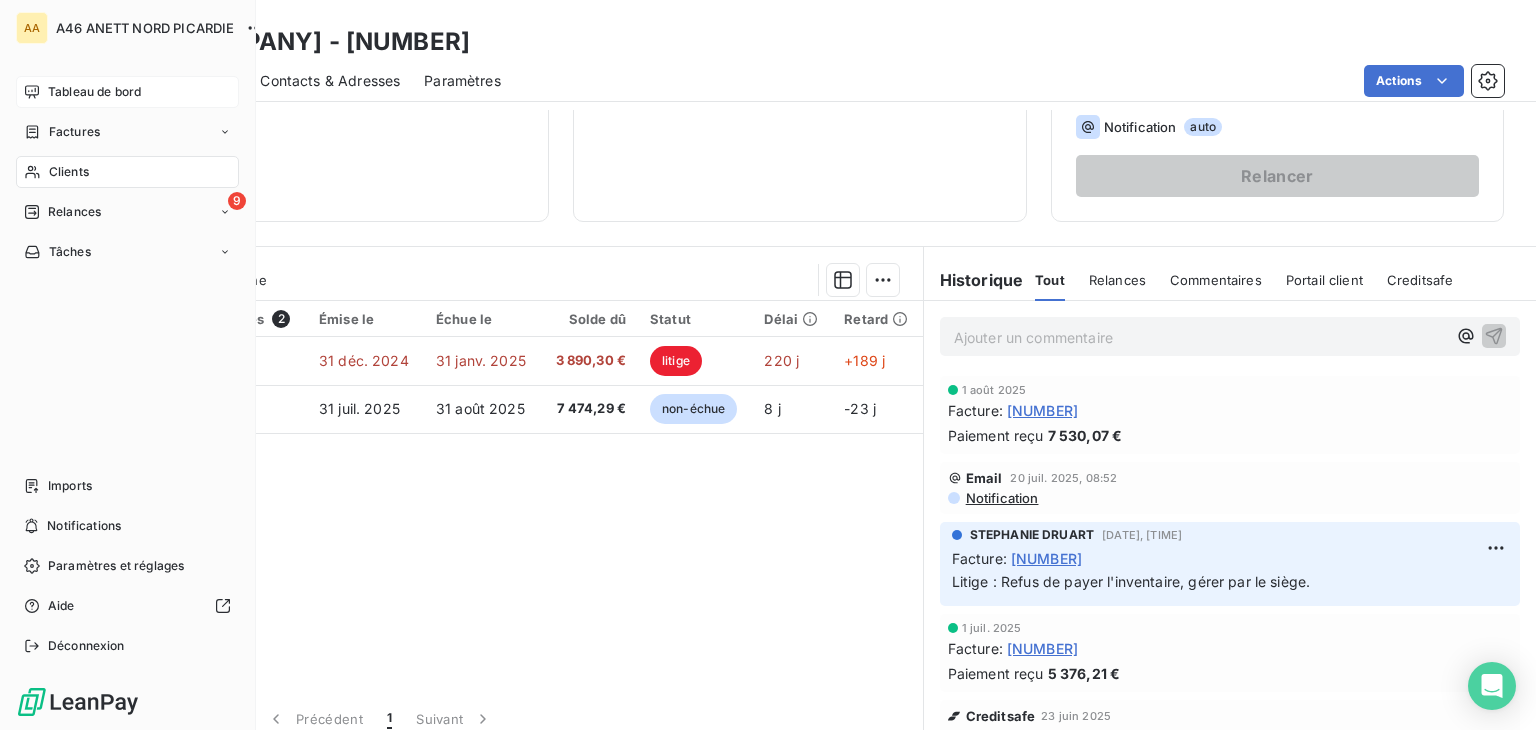 click on "Tableau de bord" at bounding box center (94, 92) 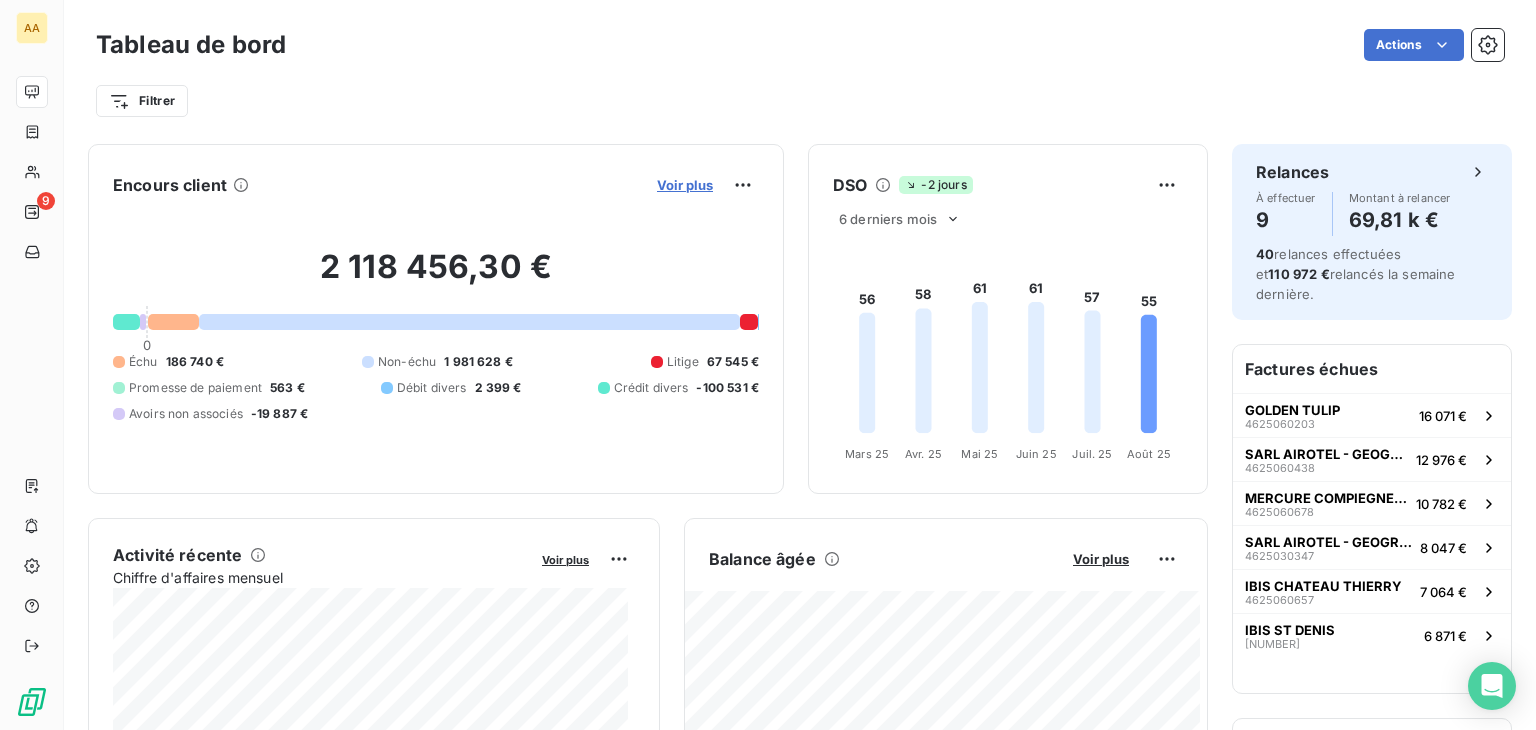 click on "Voir plus" at bounding box center [685, 185] 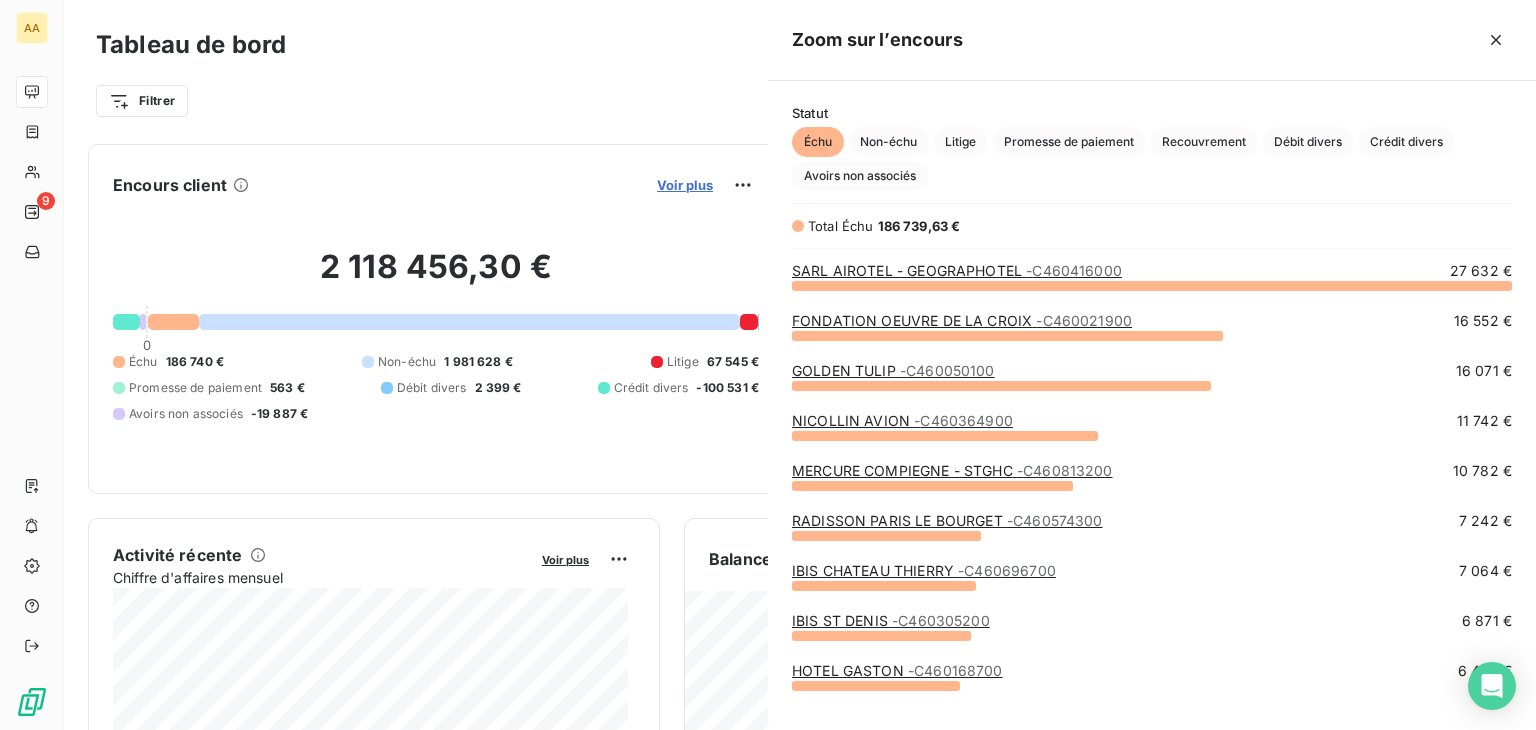 scroll, scrollTop: 16, scrollLeft: 16, axis: both 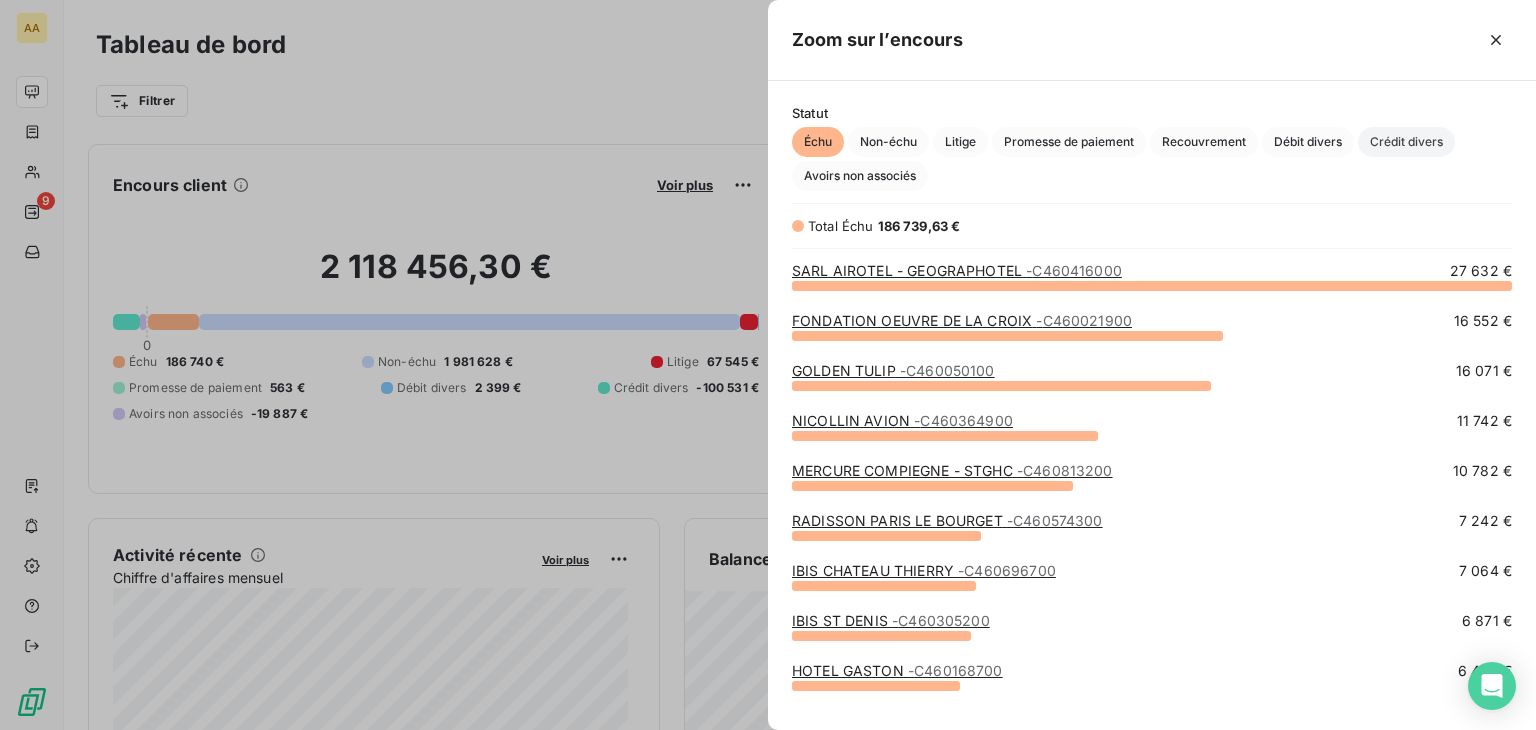 click on "Crédit divers" at bounding box center [1406, 142] 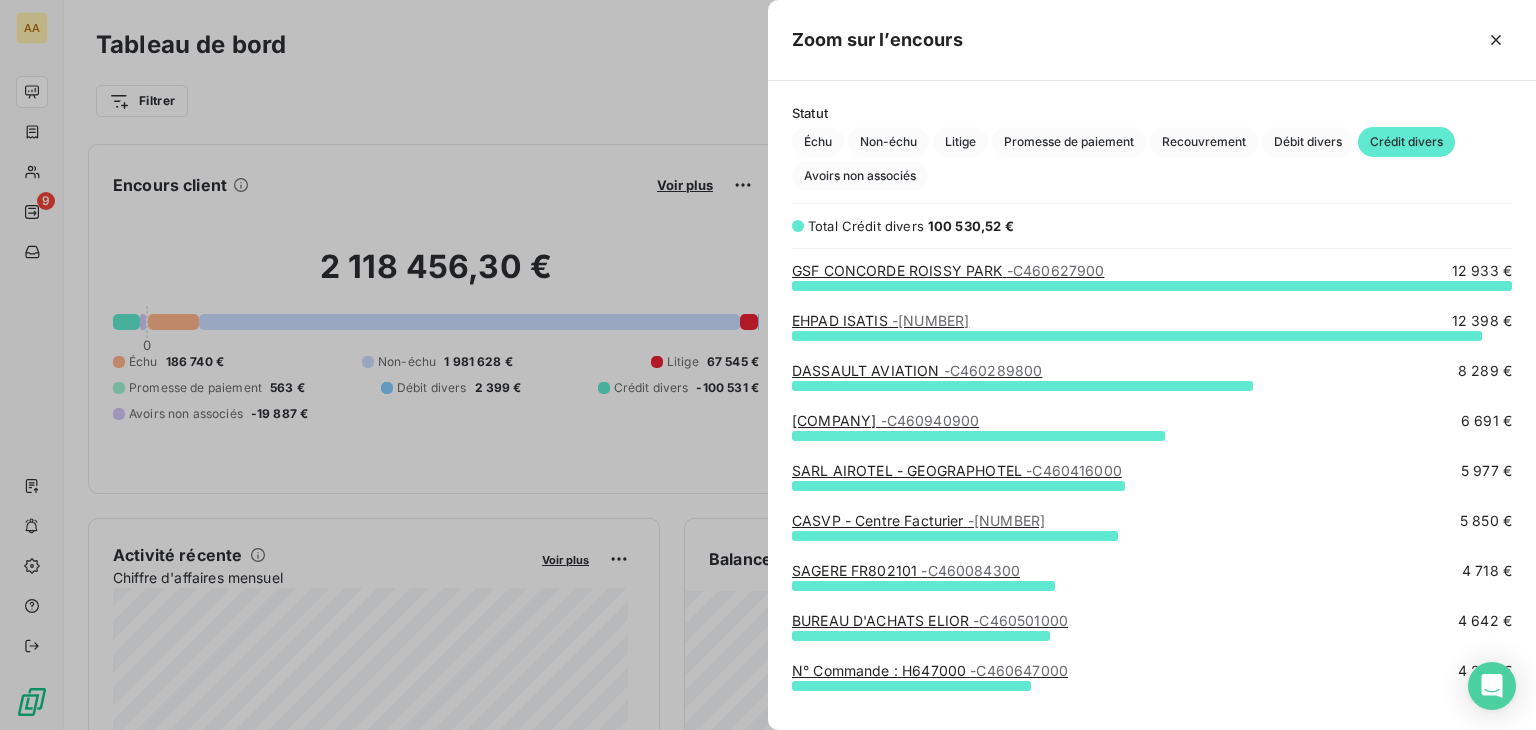 scroll, scrollTop: 16, scrollLeft: 16, axis: both 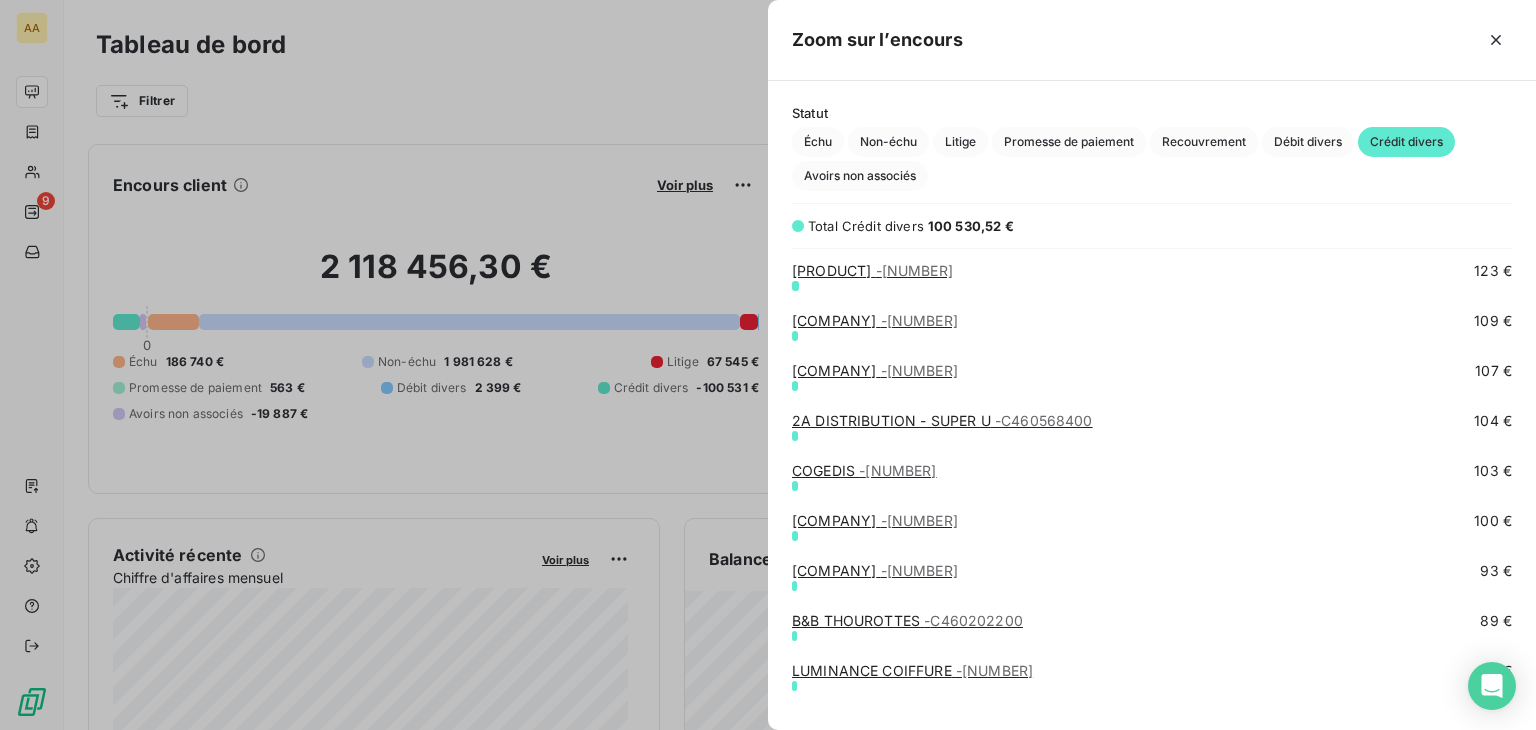 click on "[COMPANY]   -  [NUMBER]" at bounding box center [942, 420] 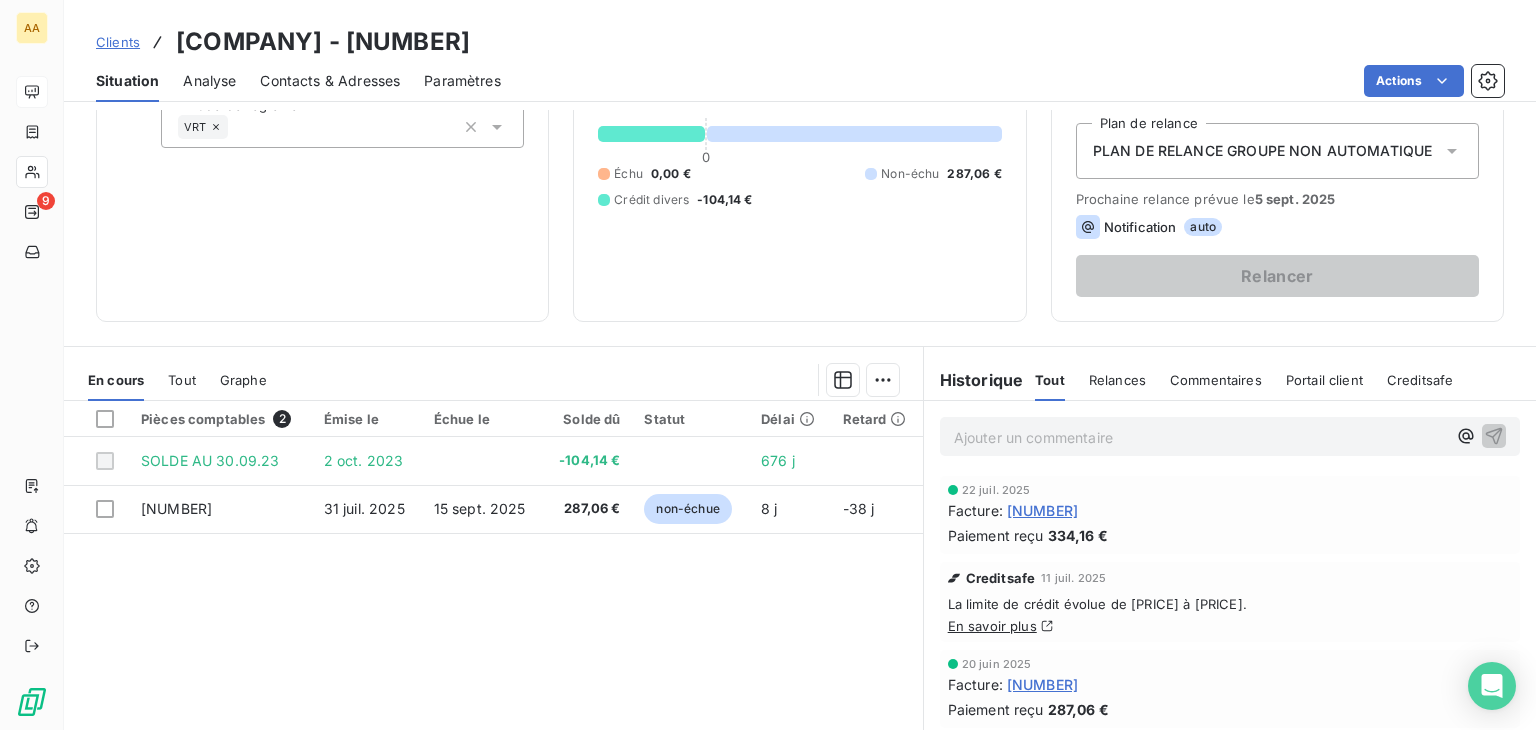 scroll, scrollTop: 0, scrollLeft: 0, axis: both 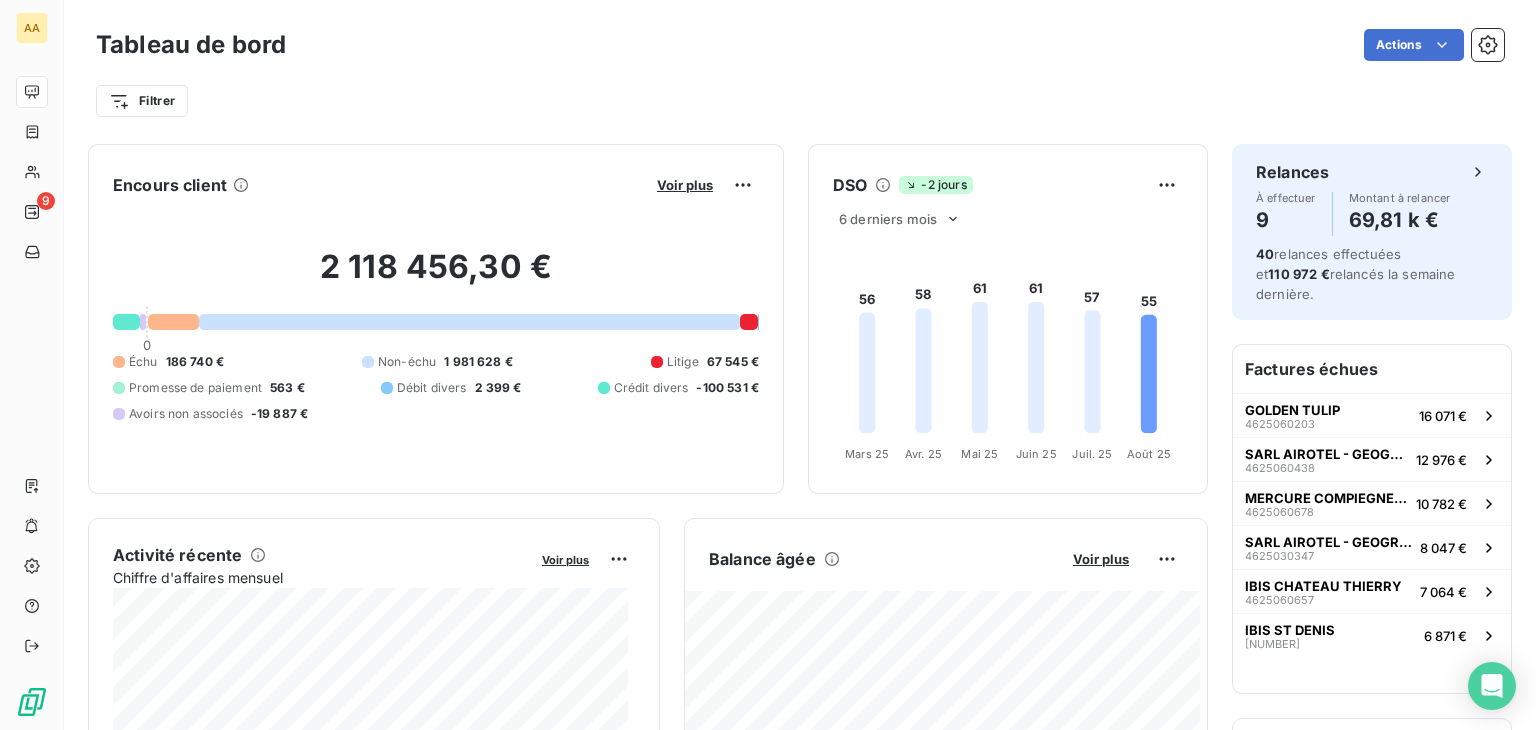 click on "Voir plus" at bounding box center (685, 185) 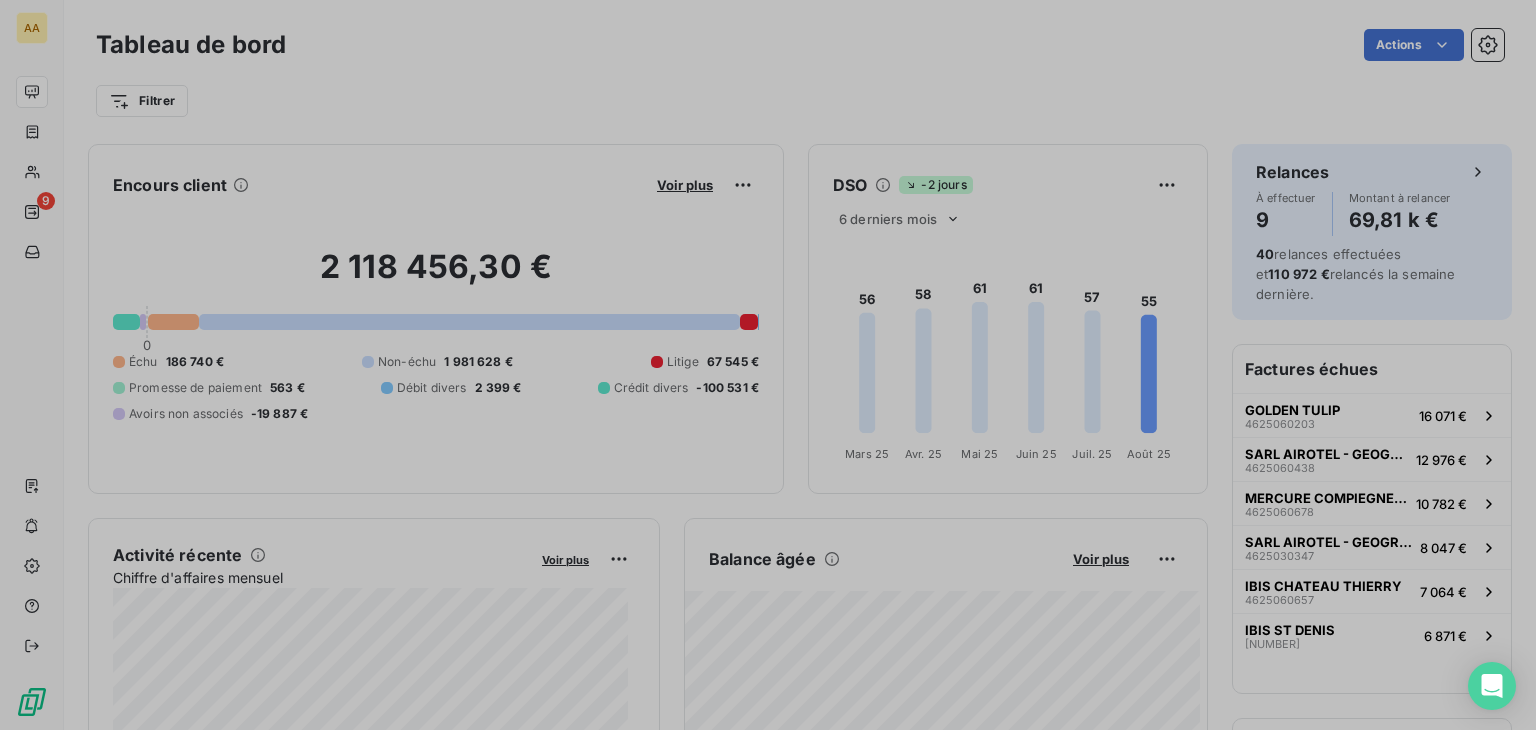 scroll, scrollTop: 714, scrollLeft: 752, axis: both 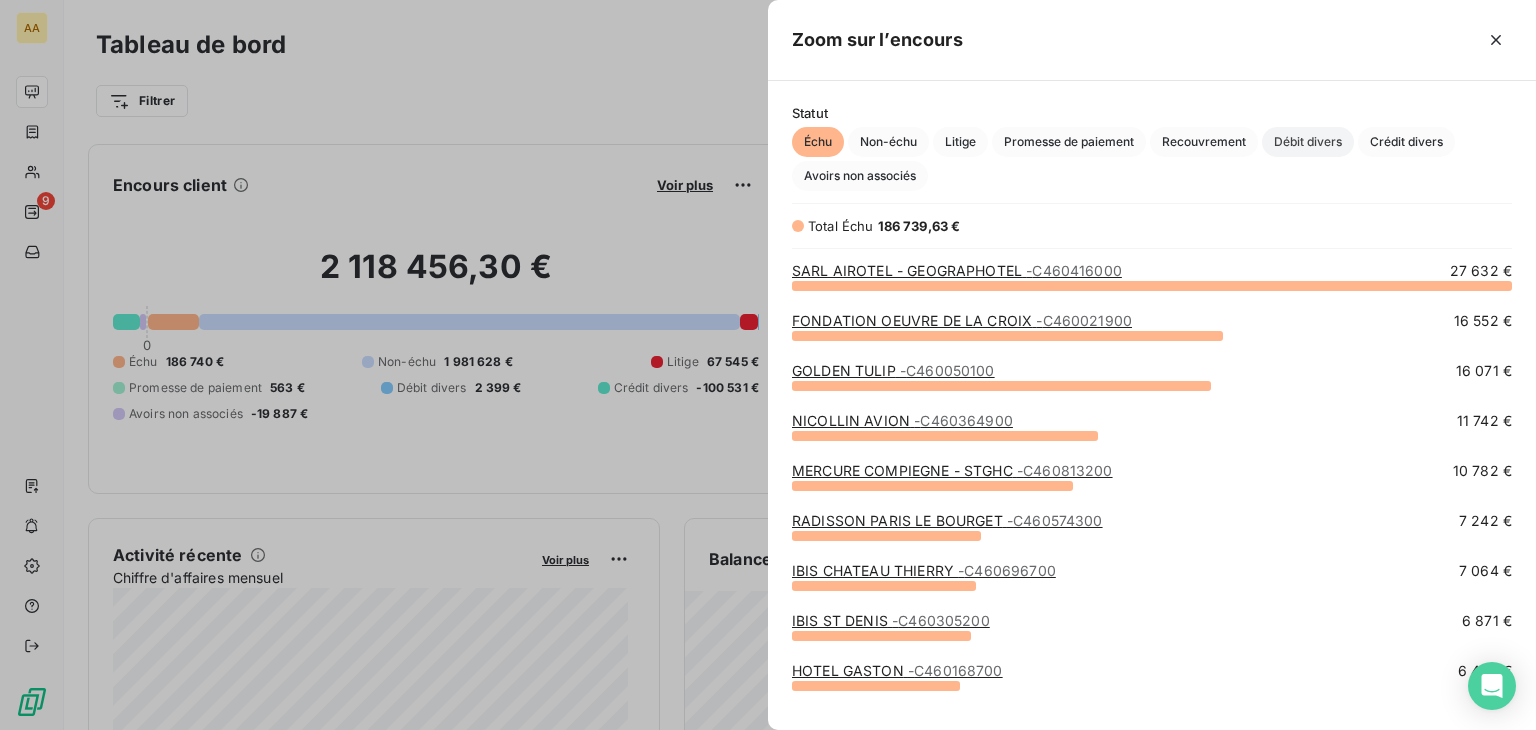 click on "Débit divers" at bounding box center (1308, 142) 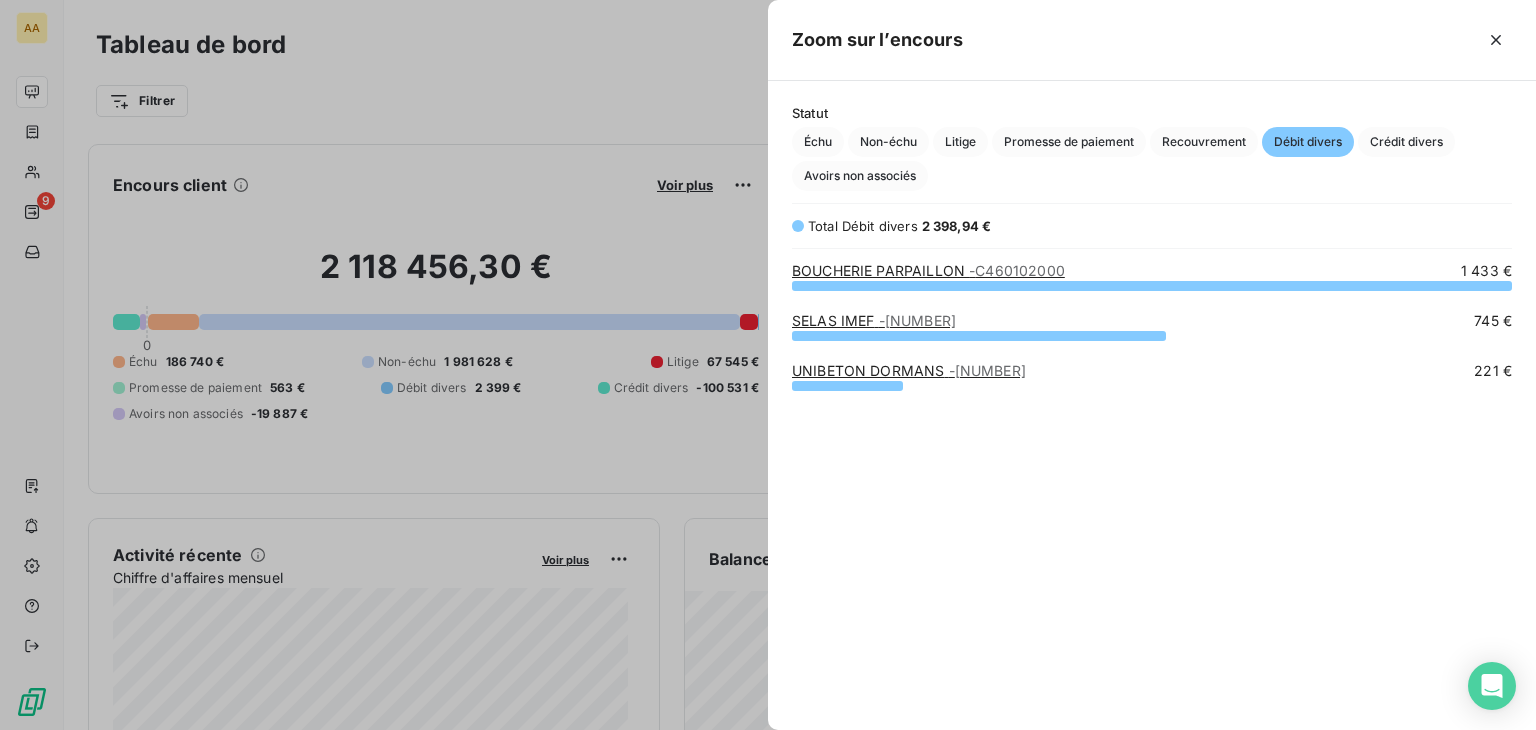 scroll, scrollTop: 16, scrollLeft: 16, axis: both 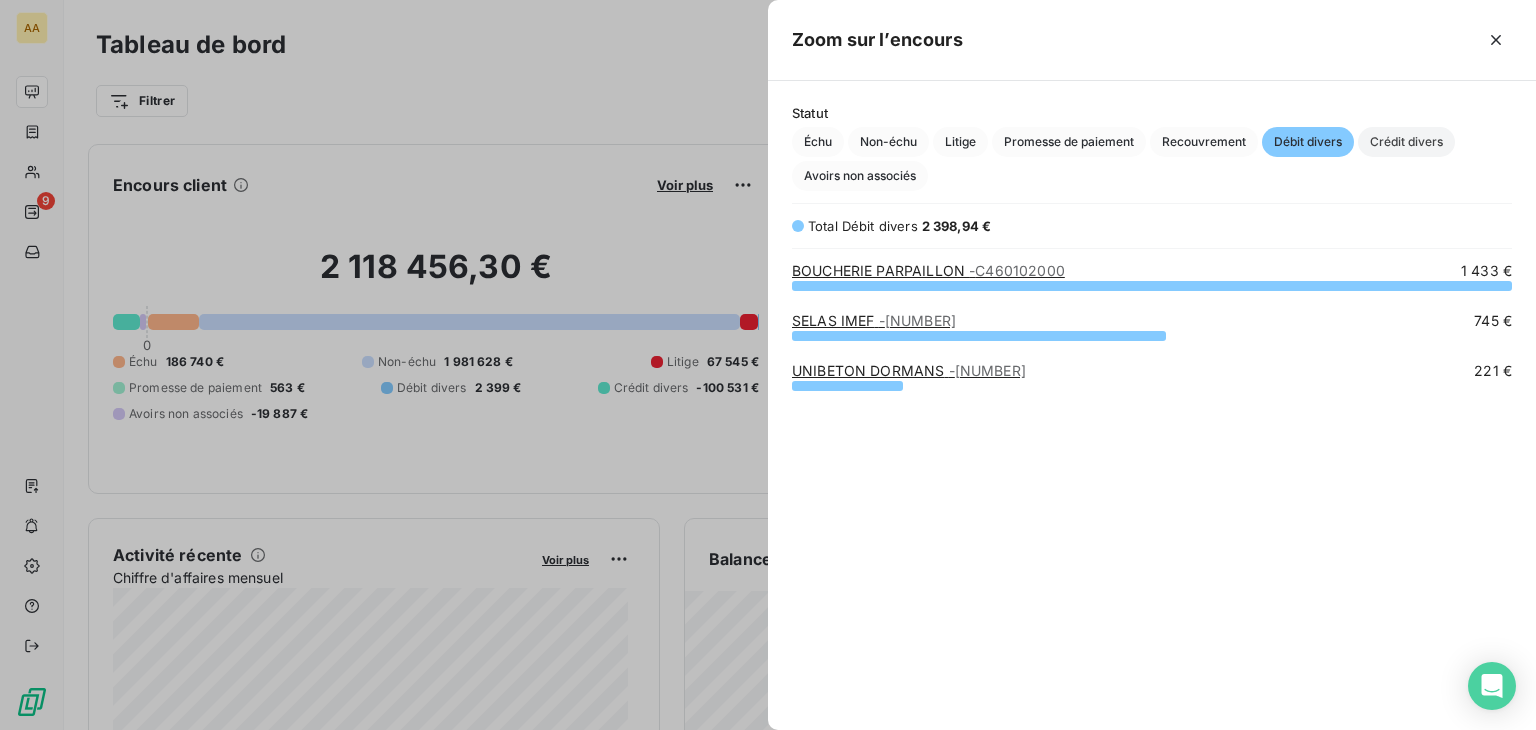 click on "Crédit divers" at bounding box center [1406, 142] 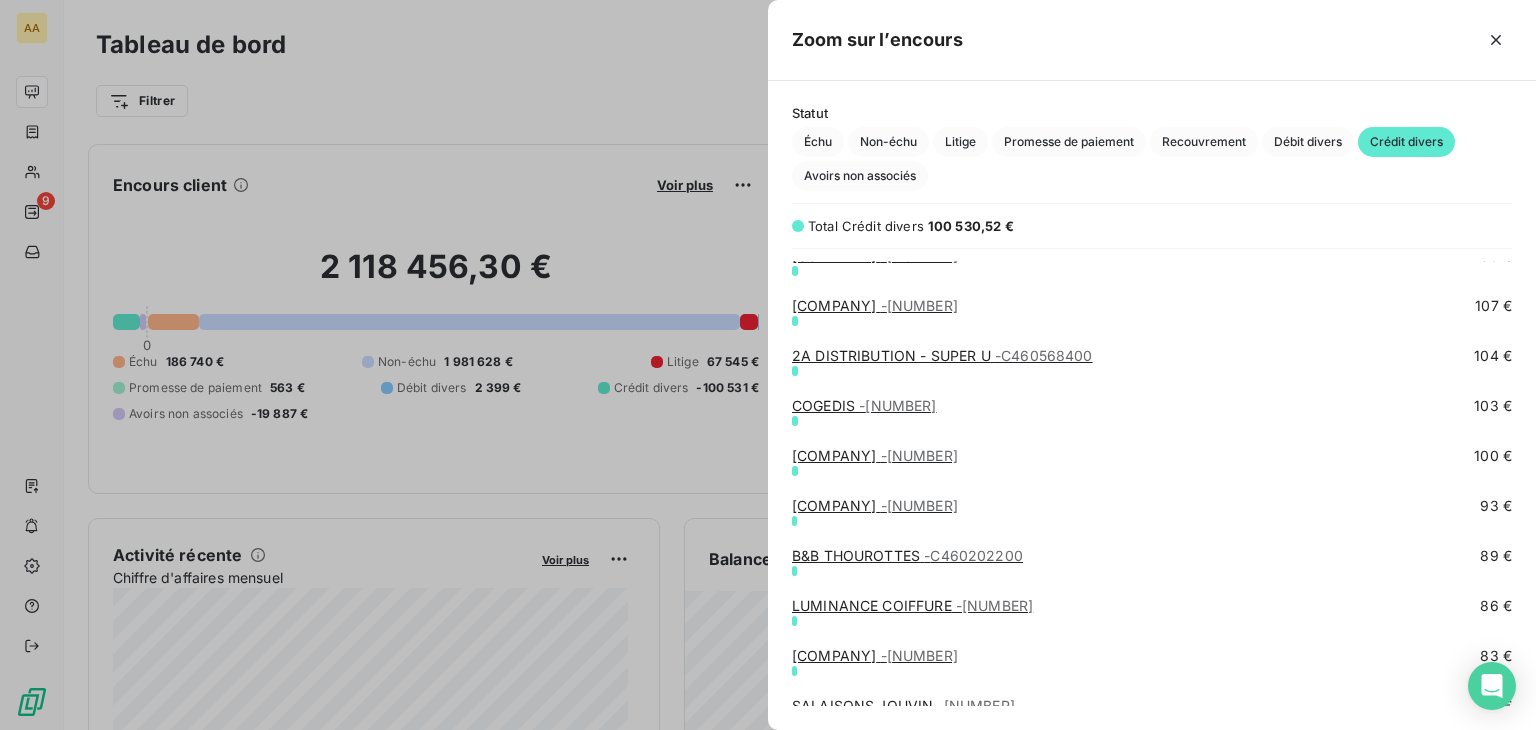 scroll, scrollTop: 2600, scrollLeft: 0, axis: vertical 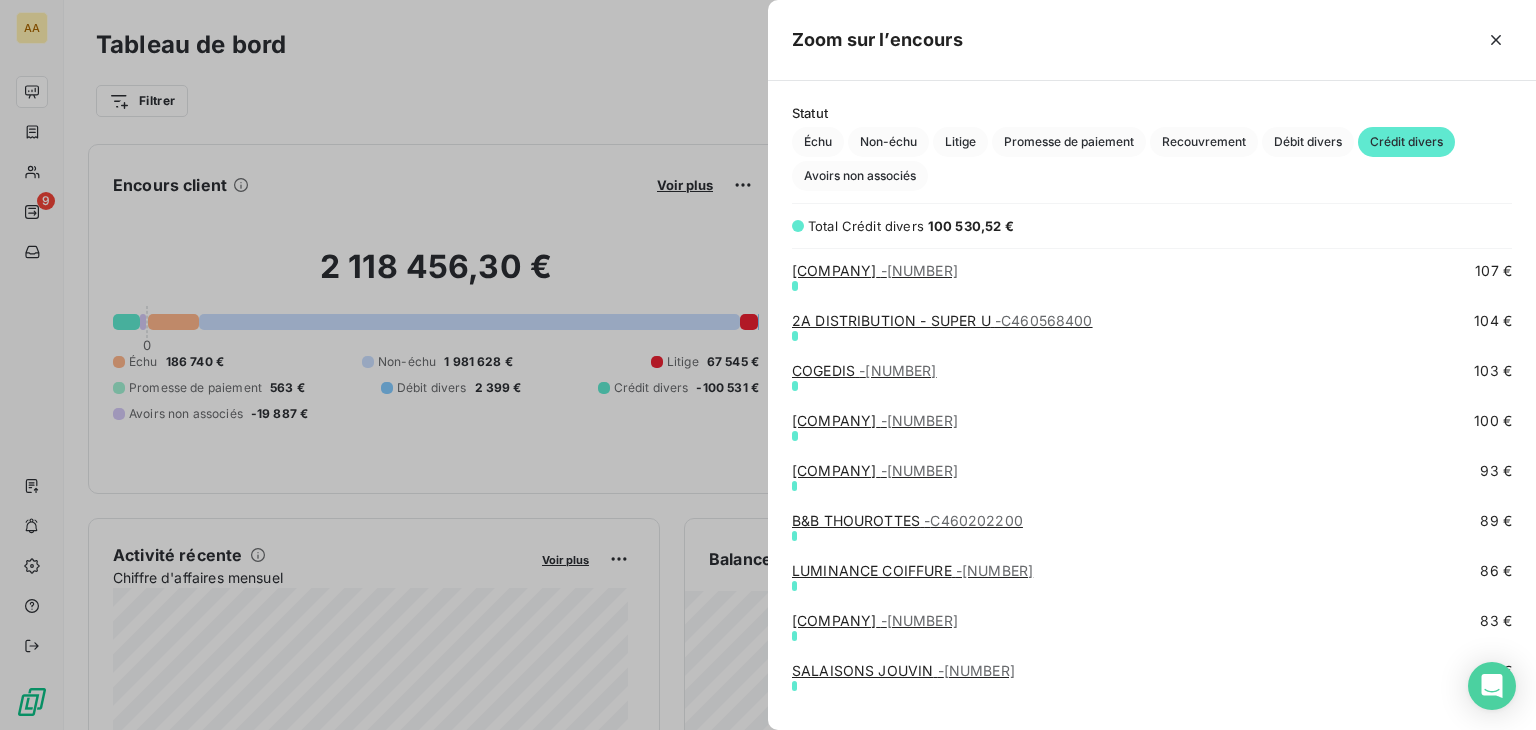 click on "- [NUMBER]" at bounding box center [897, 370] 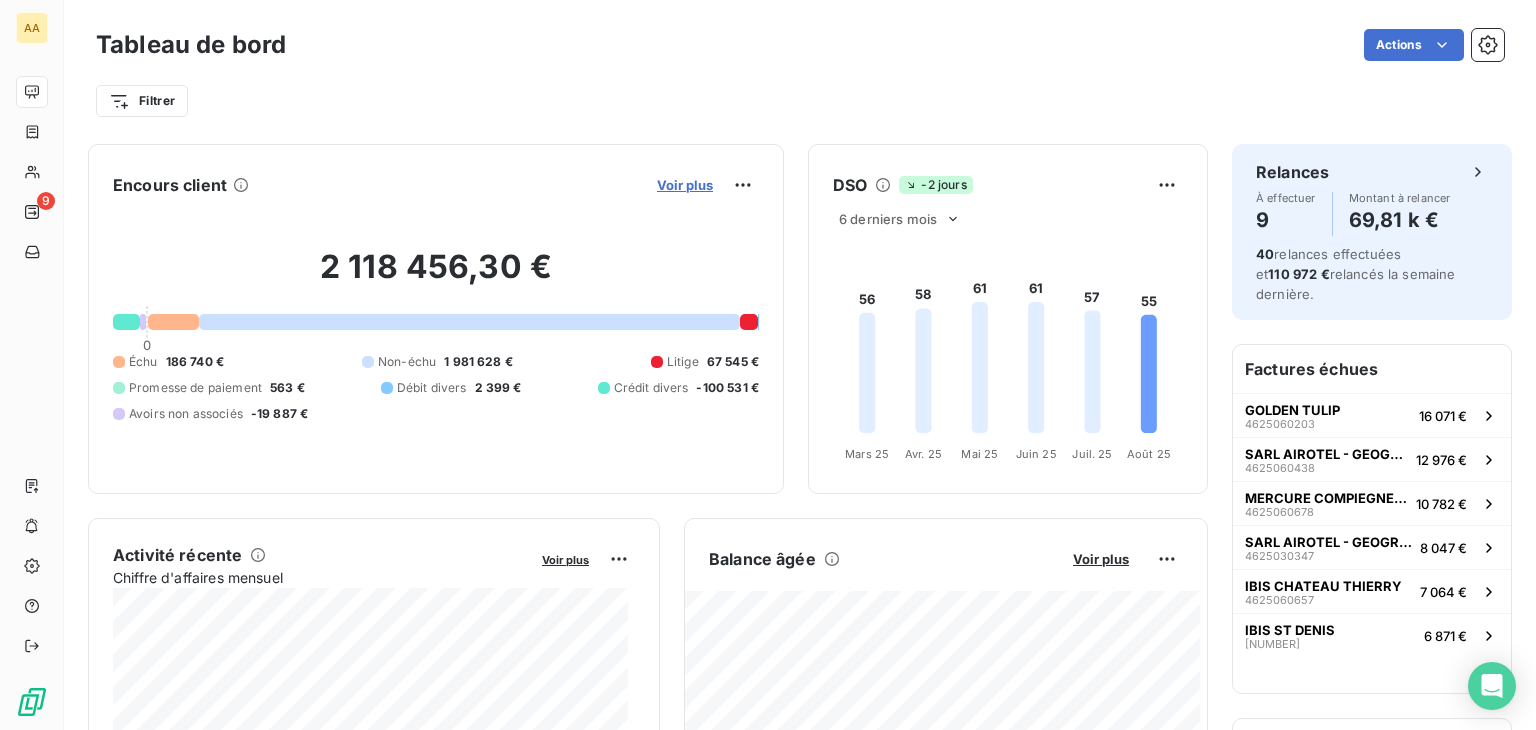 click on "Voir plus" at bounding box center (685, 185) 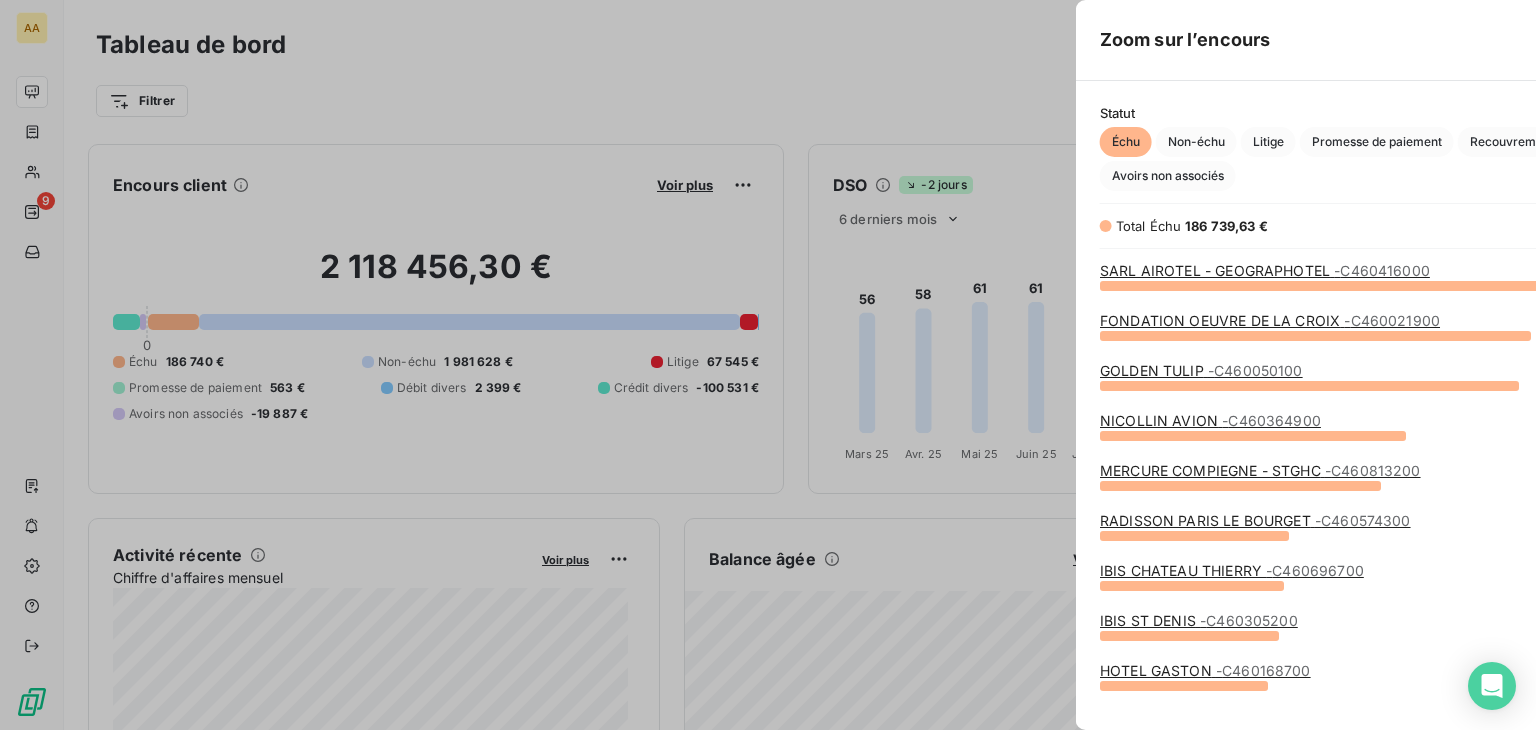 scroll, scrollTop: 16, scrollLeft: 16, axis: both 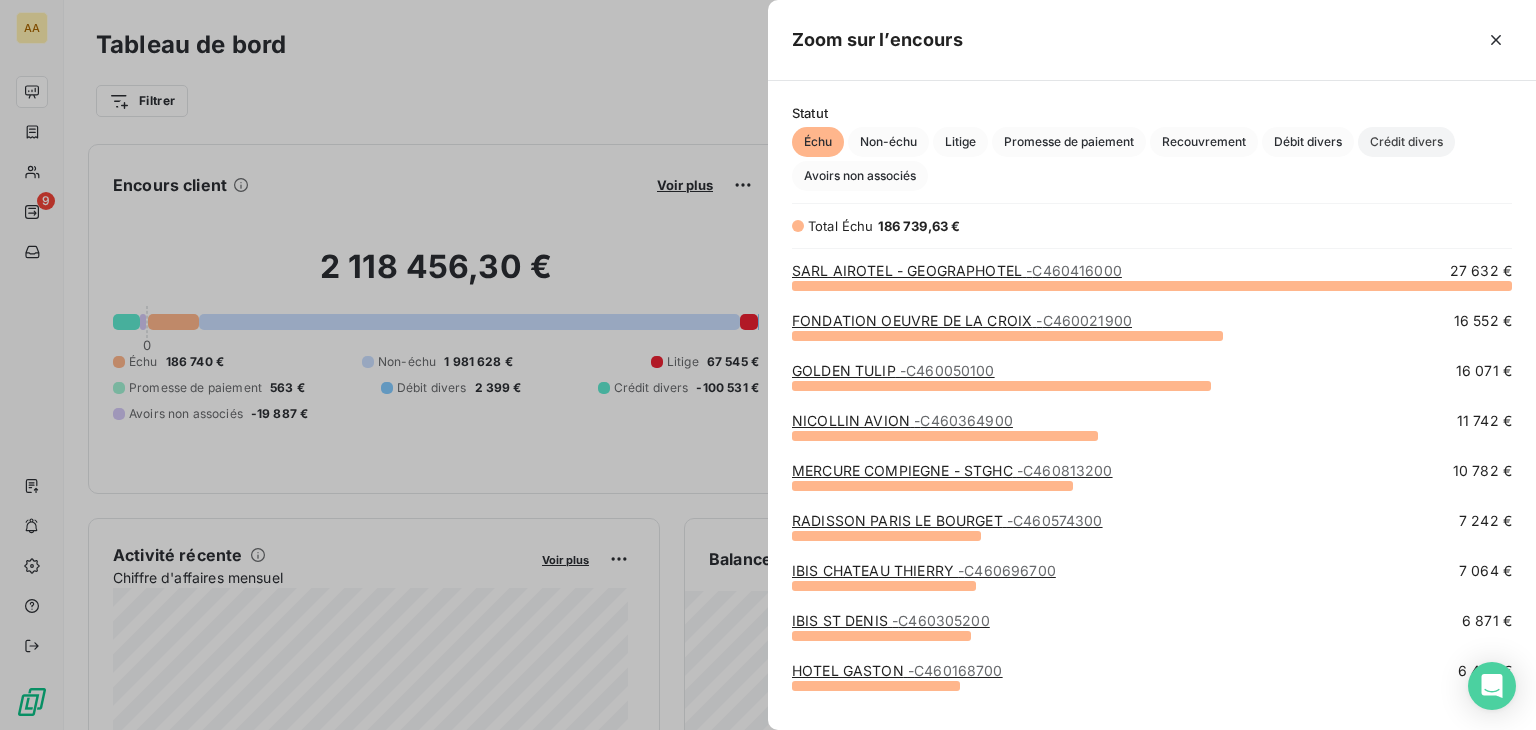 click on "Crédit divers" at bounding box center [1406, 142] 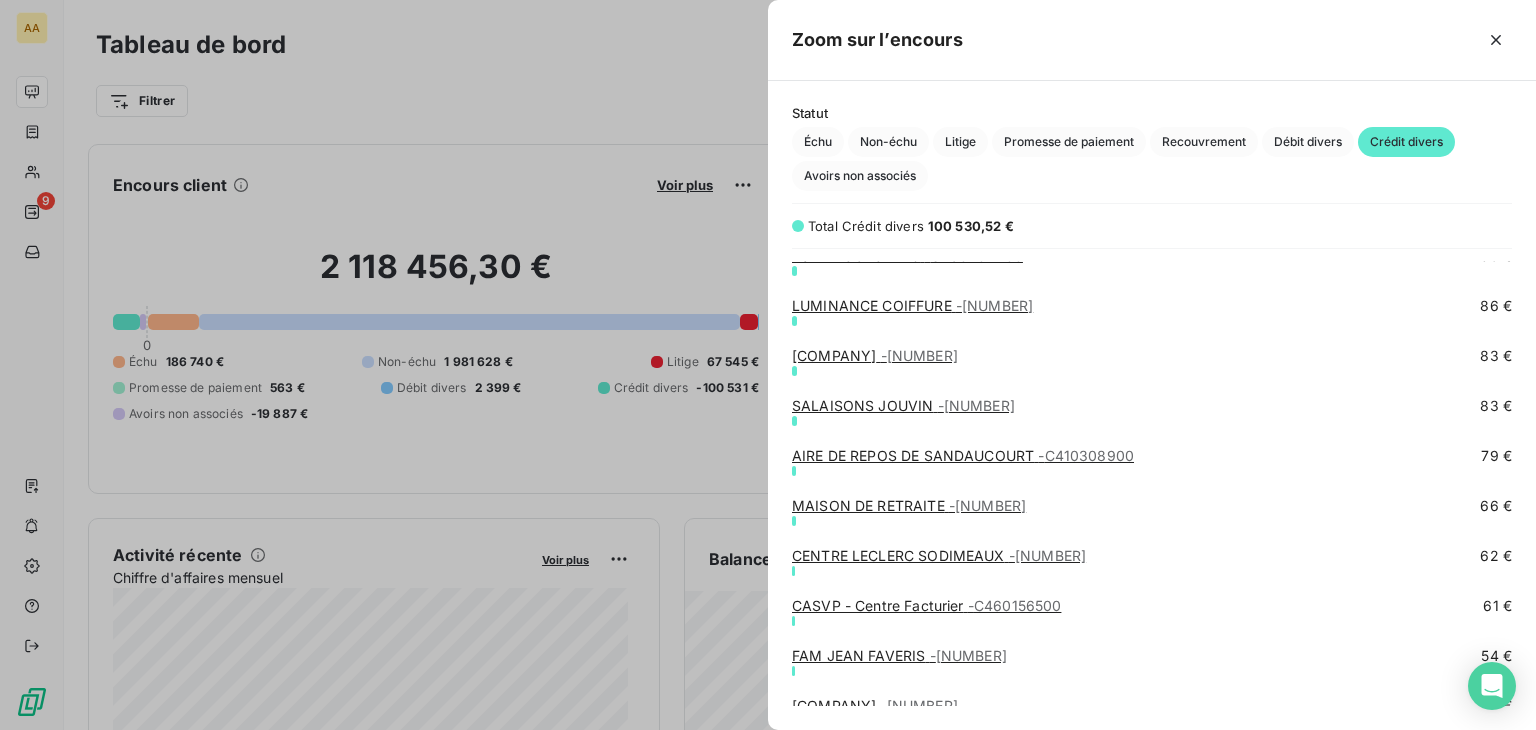 scroll, scrollTop: 2900, scrollLeft: 0, axis: vertical 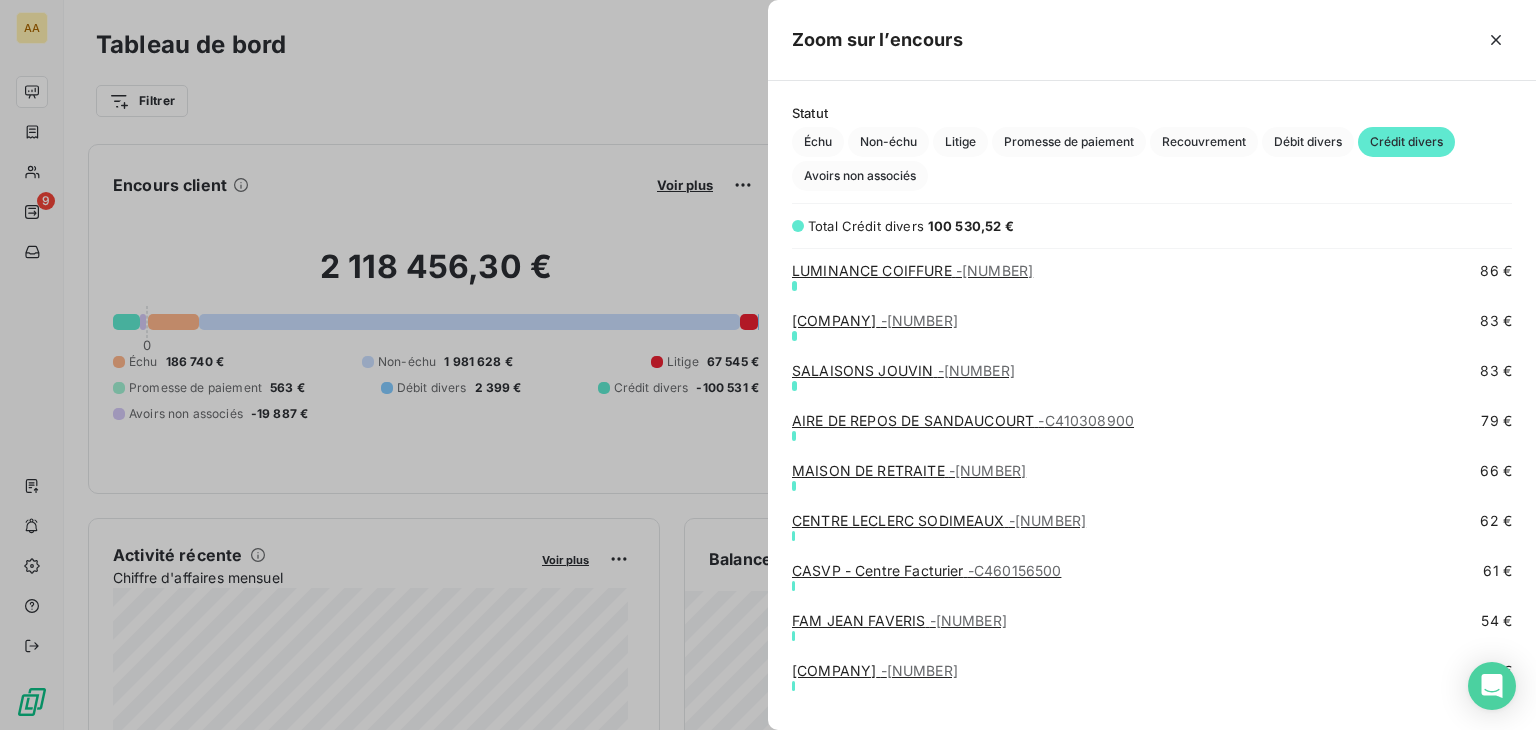 click on "[LOCATION] - [NUMBER]" at bounding box center [963, 420] 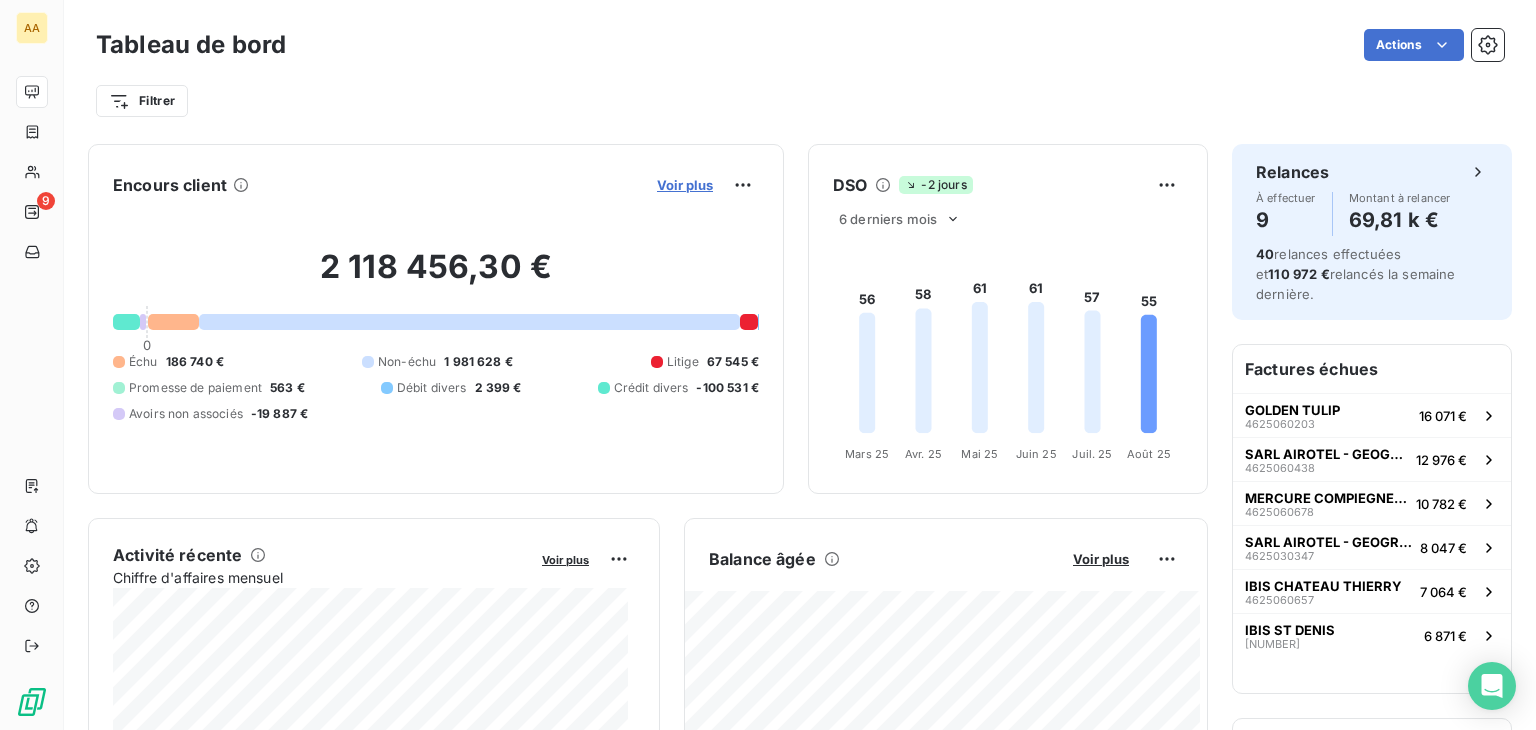 click on "Voir plus" at bounding box center [685, 185] 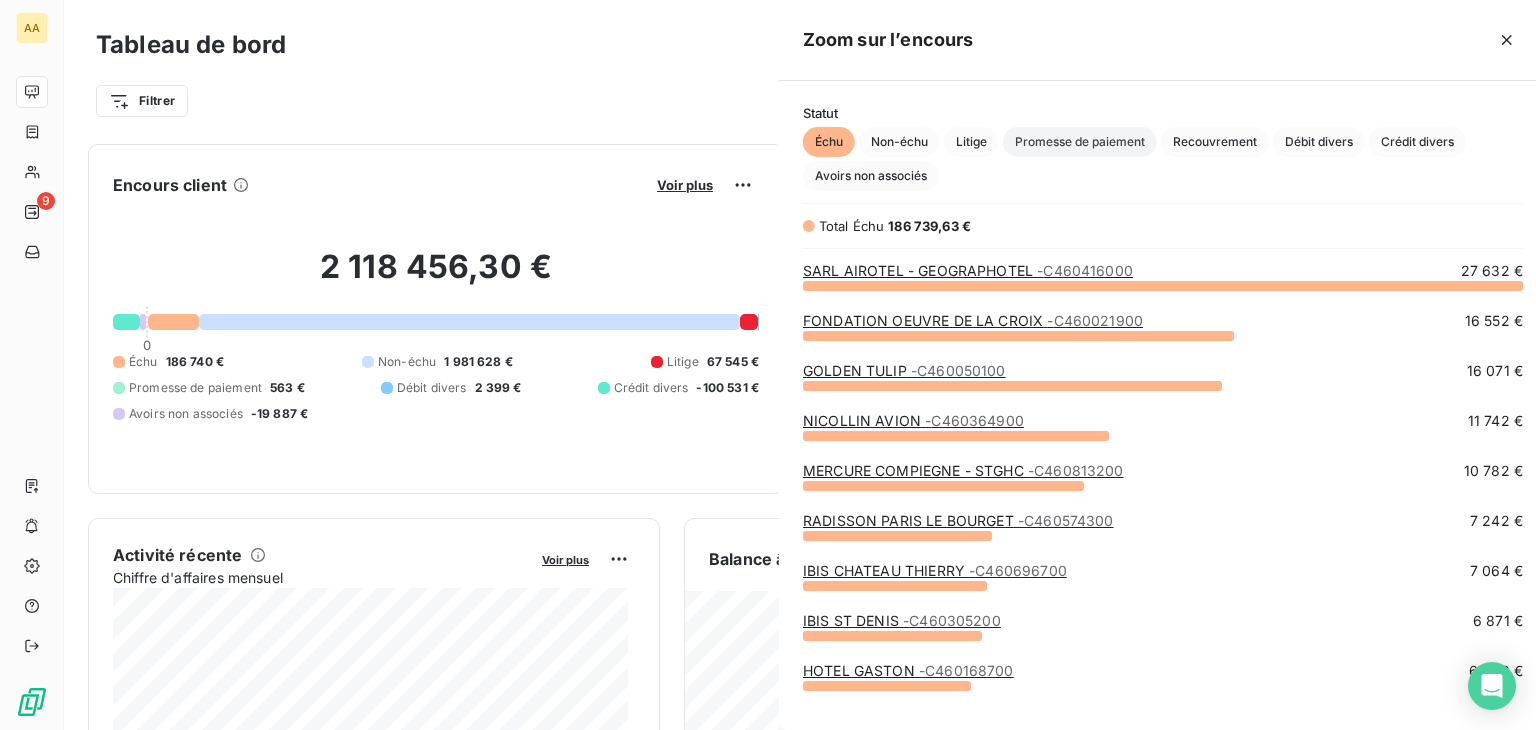 scroll, scrollTop: 16, scrollLeft: 16, axis: both 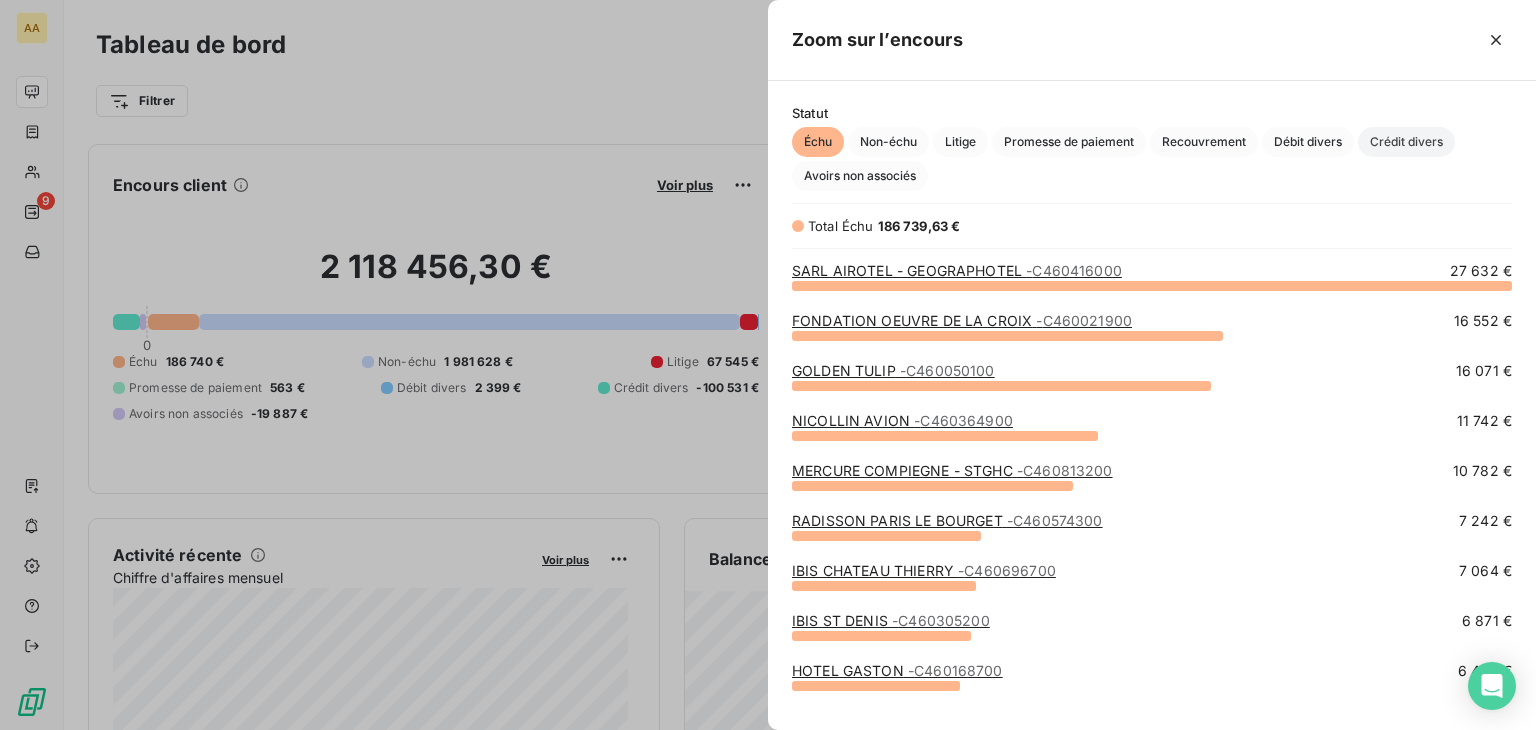 click on "Crédit divers" at bounding box center [1406, 142] 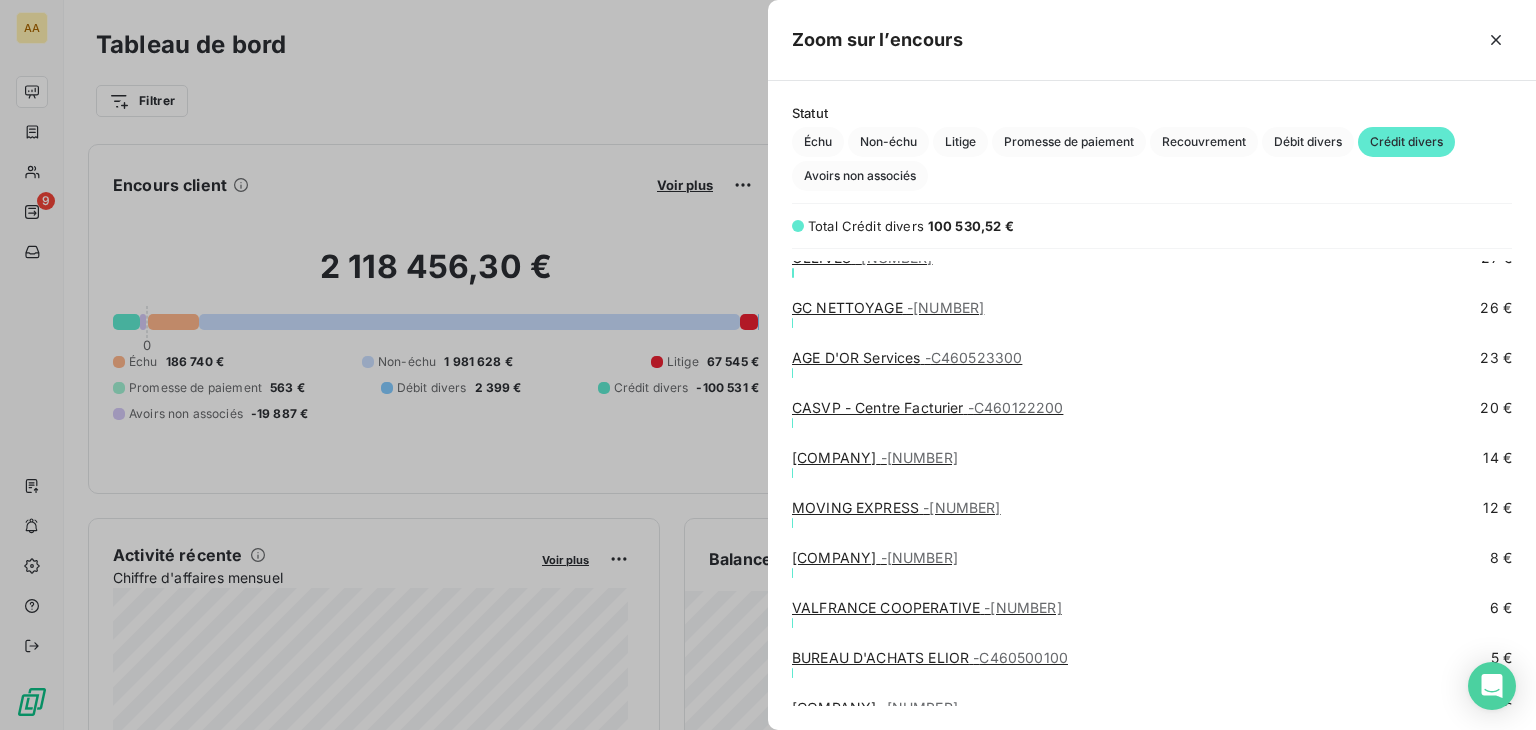 scroll, scrollTop: 3479, scrollLeft: 0, axis: vertical 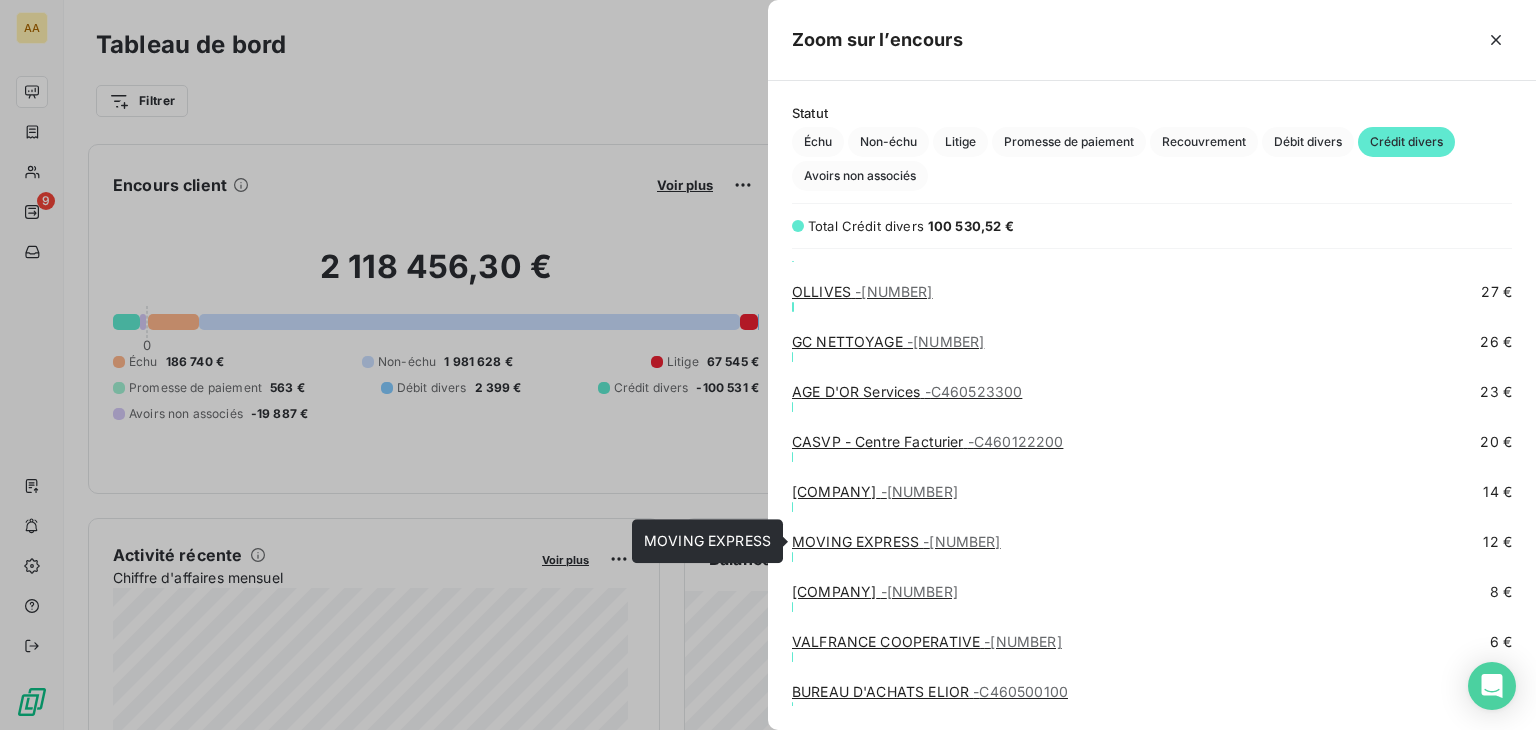 click on "[COMPANY] - [NUMBER]" at bounding box center [896, 541] 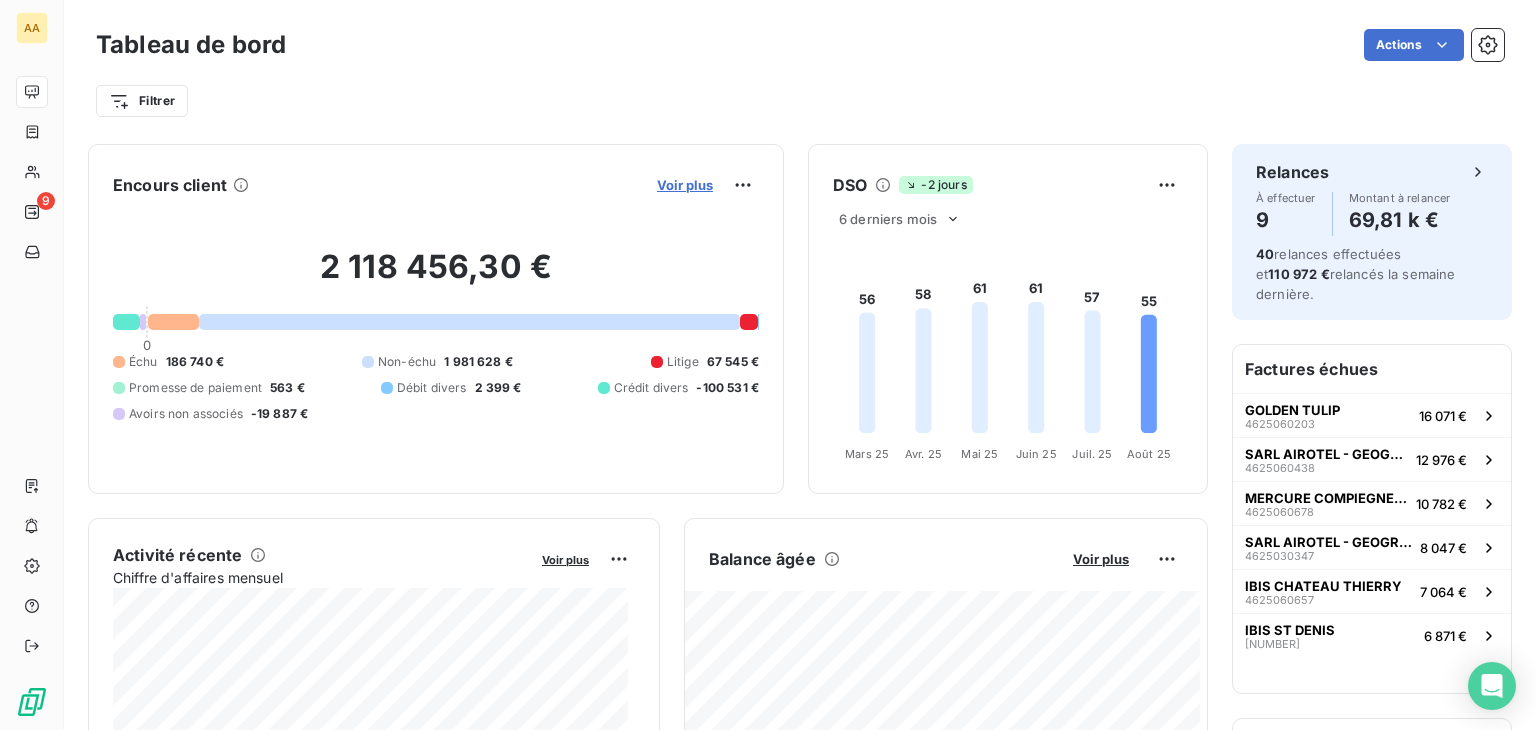 click on "Voir plus" at bounding box center (685, 185) 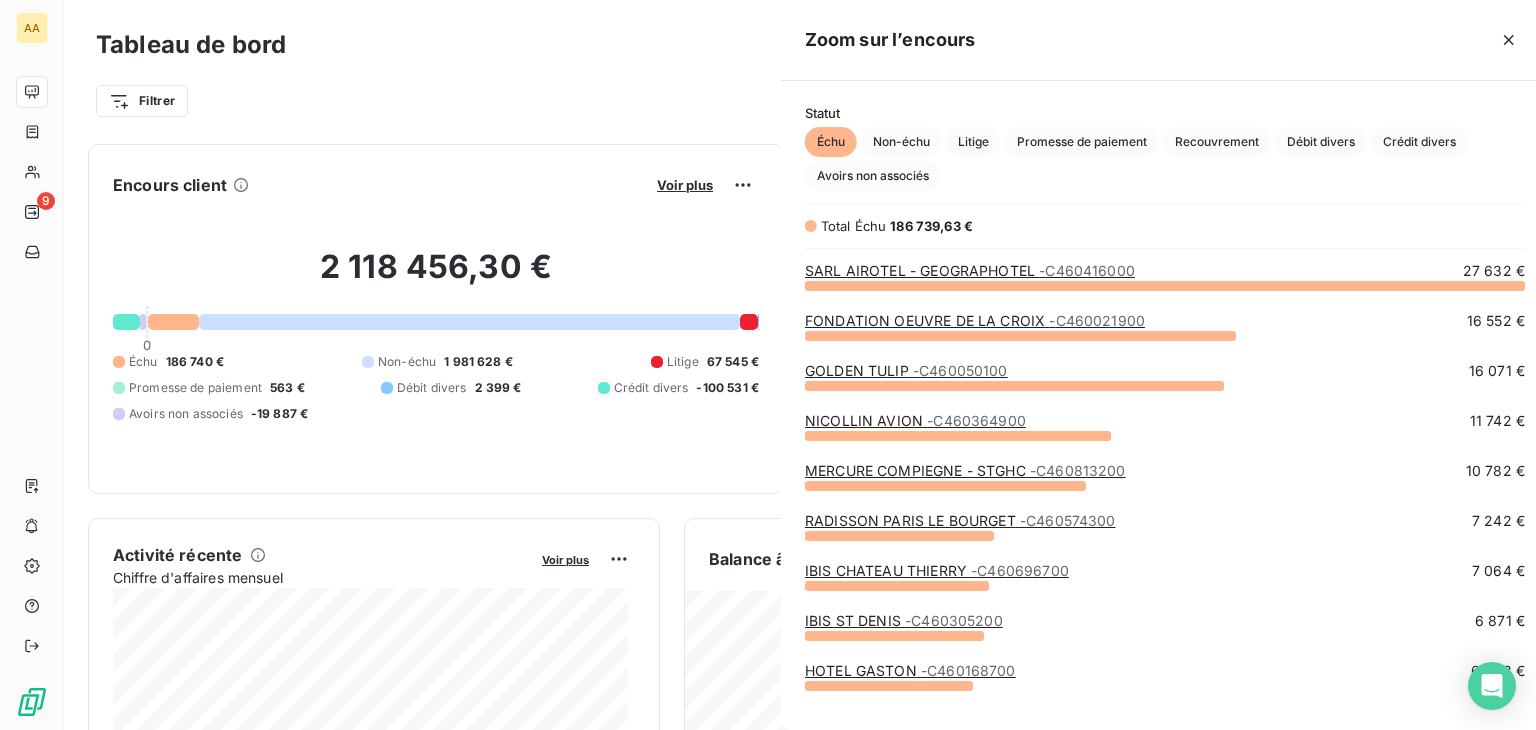 scroll, scrollTop: 16, scrollLeft: 16, axis: both 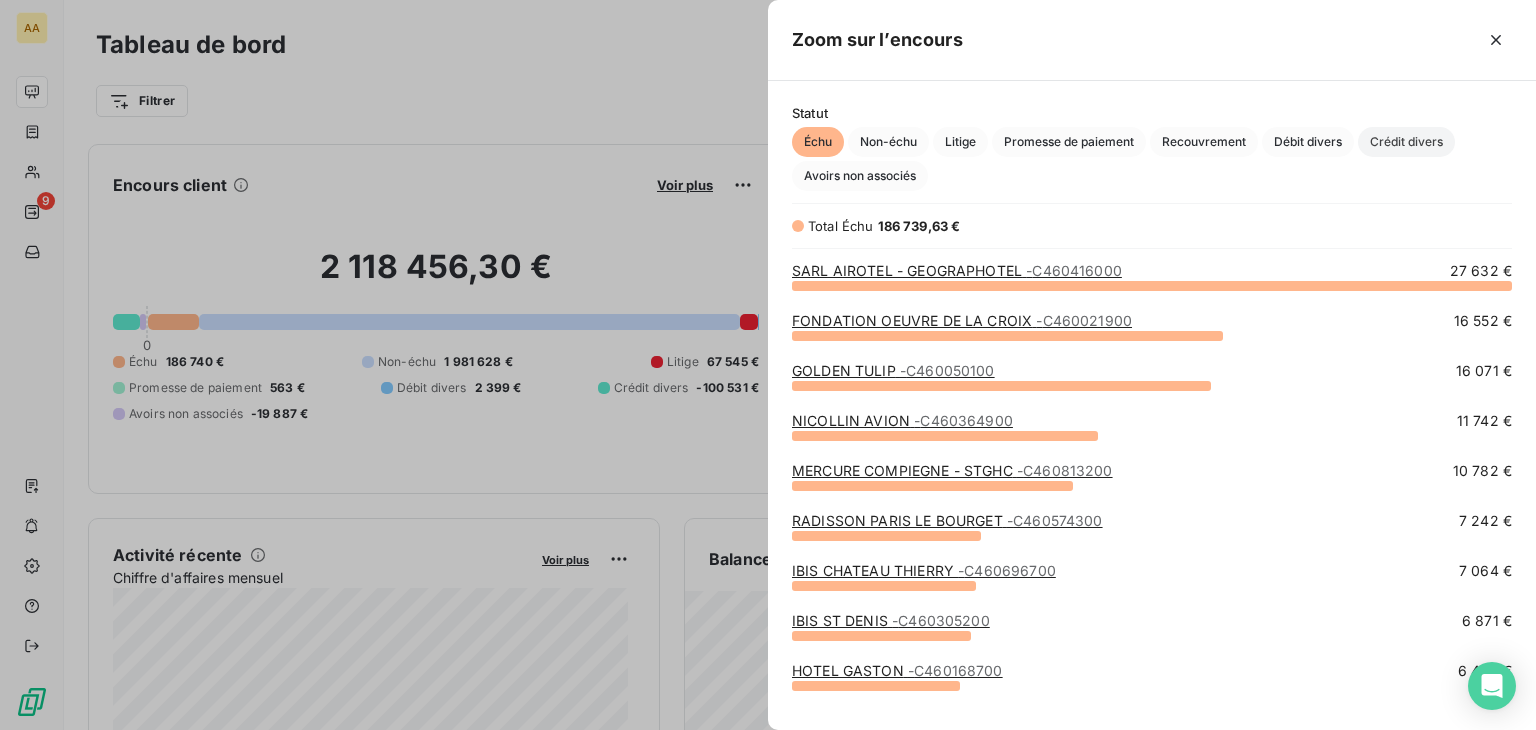 click on "Crédit divers" at bounding box center [1406, 142] 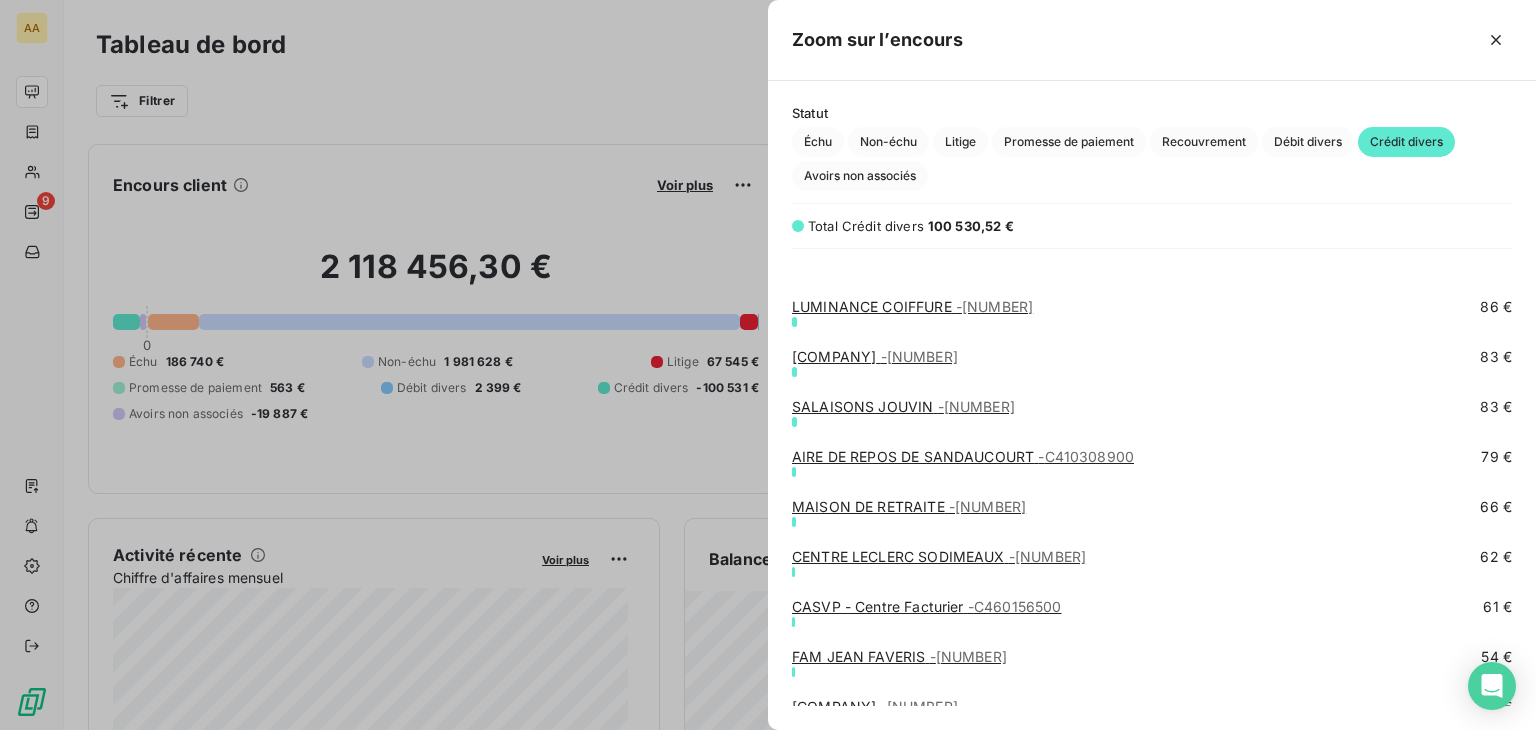 scroll, scrollTop: 2979, scrollLeft: 0, axis: vertical 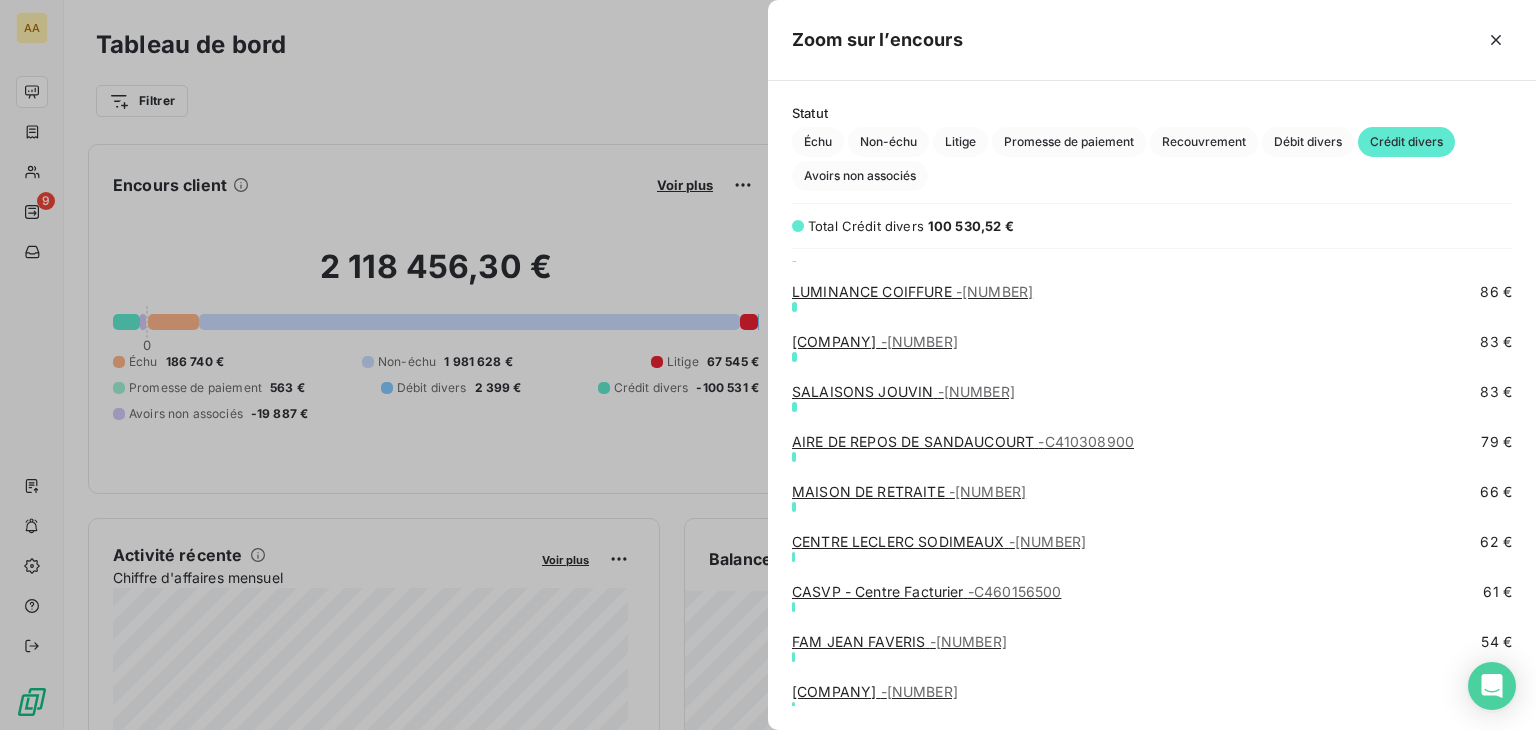 click on "- [NUMBER]" at bounding box center [1086, 441] 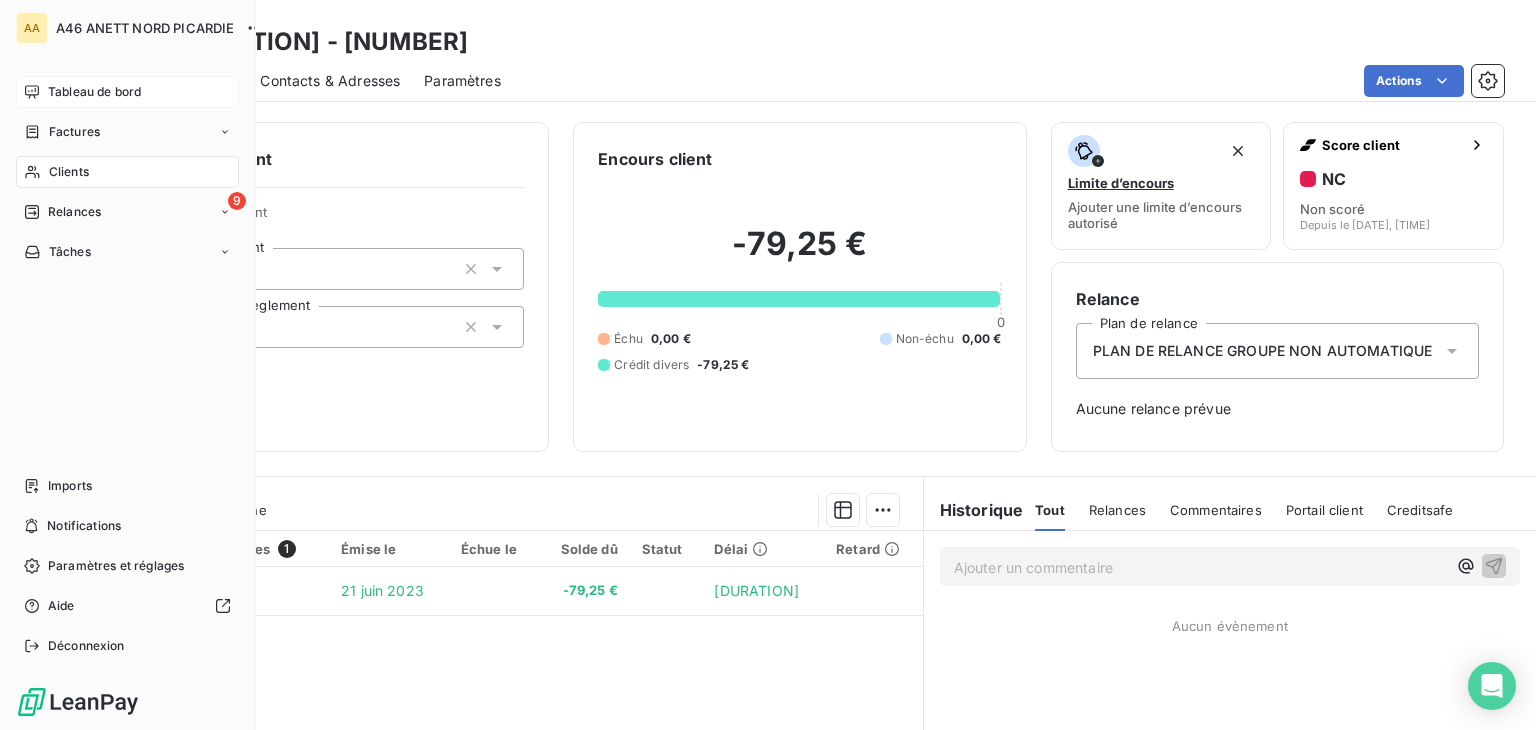 click on "Tableau de bord" at bounding box center [94, 92] 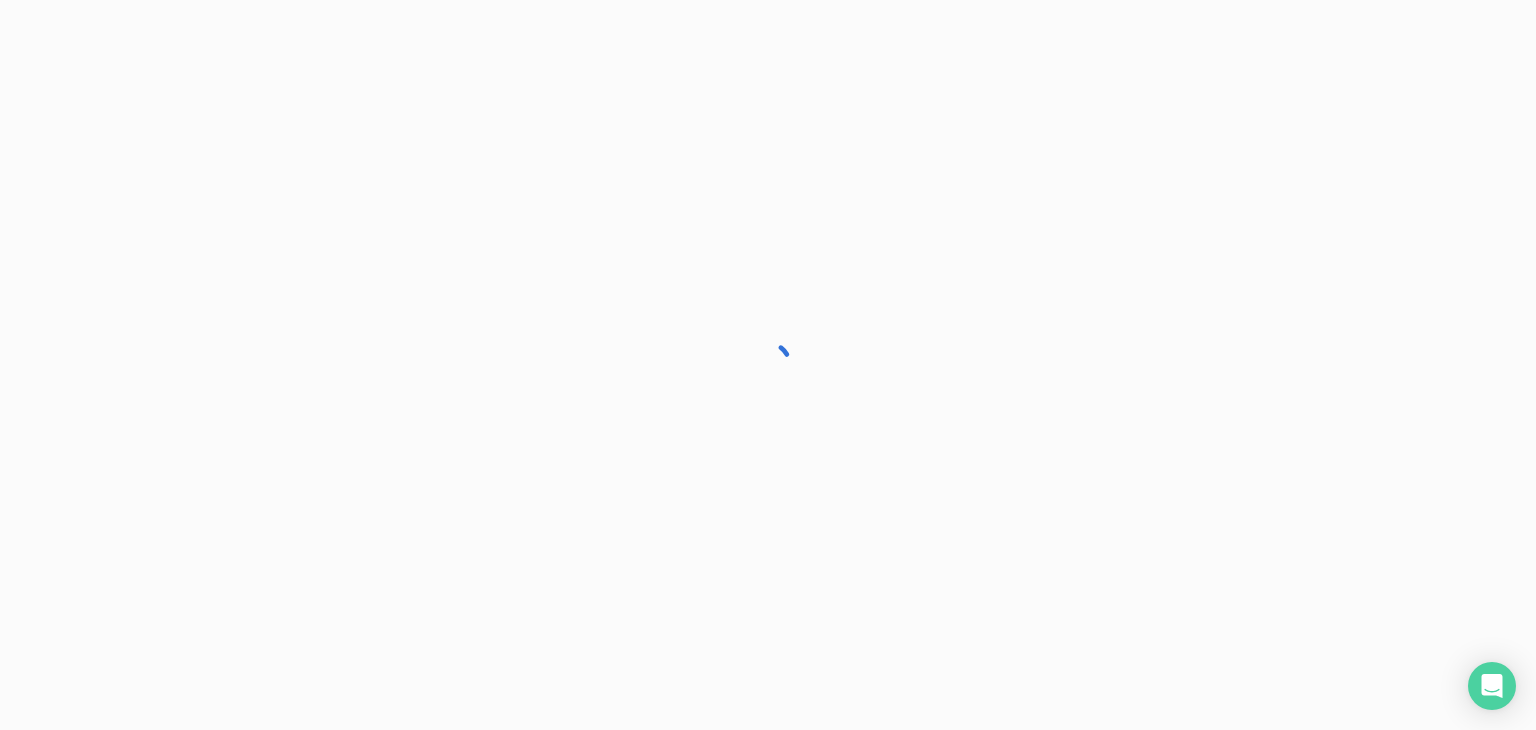 scroll, scrollTop: 0, scrollLeft: 0, axis: both 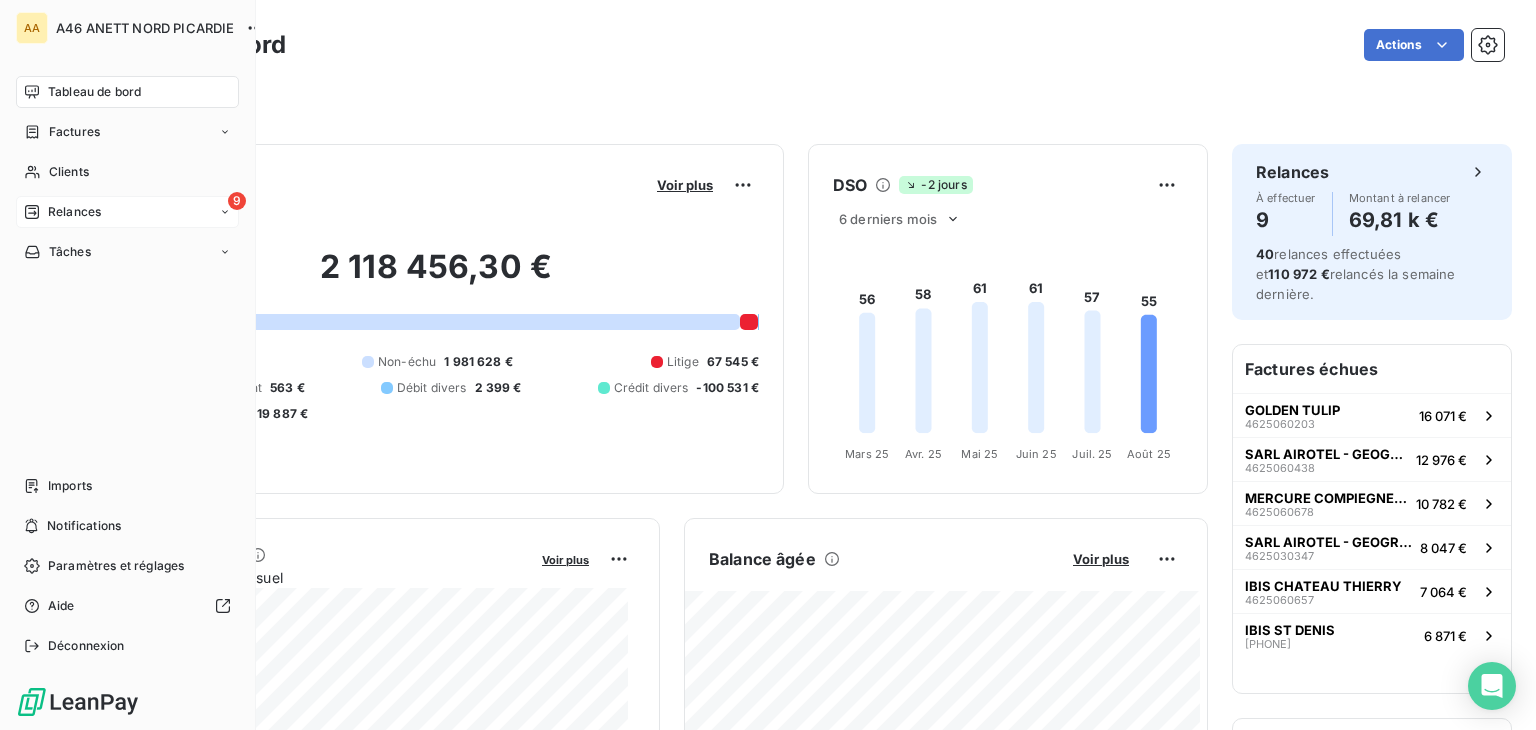 click on "Relances" at bounding box center (74, 212) 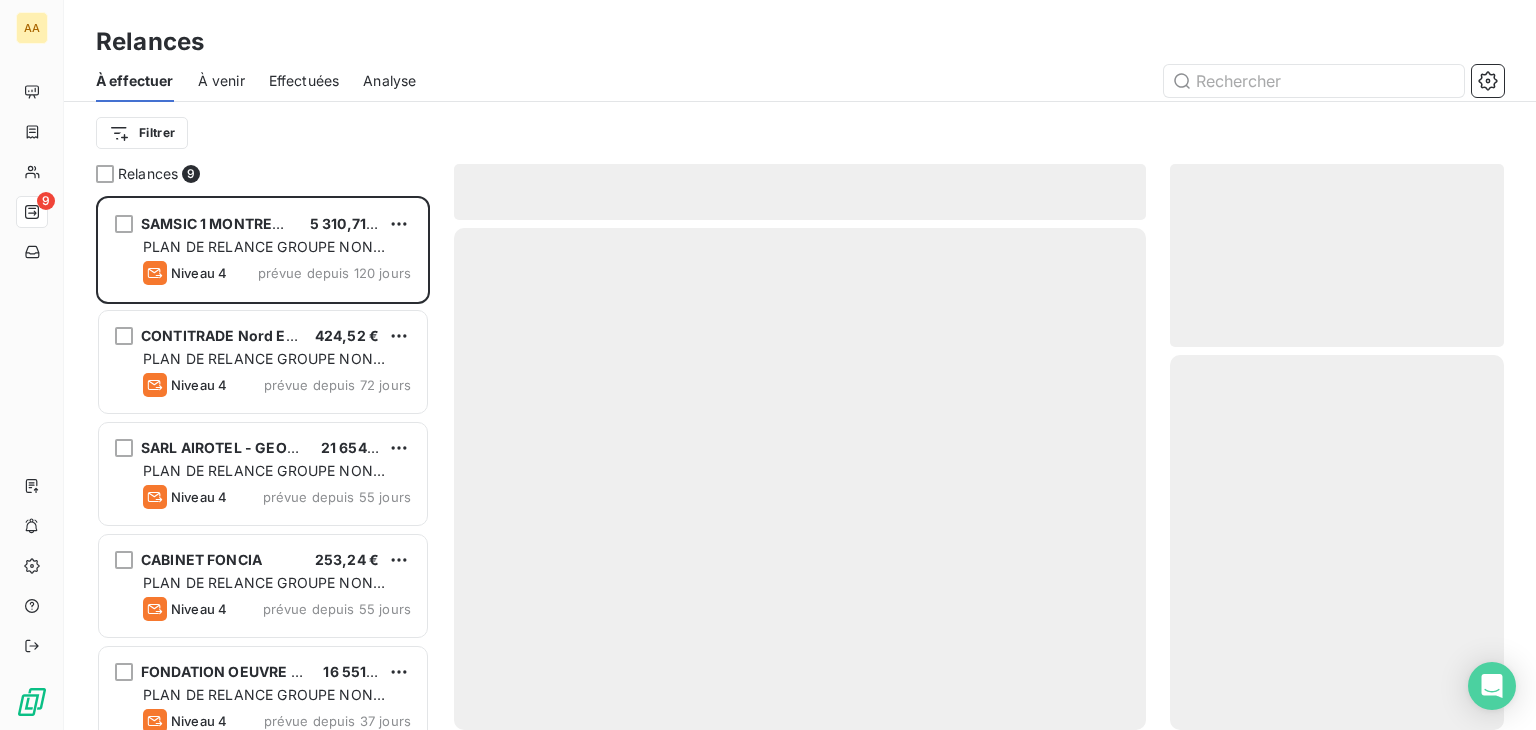 scroll, scrollTop: 16, scrollLeft: 16, axis: both 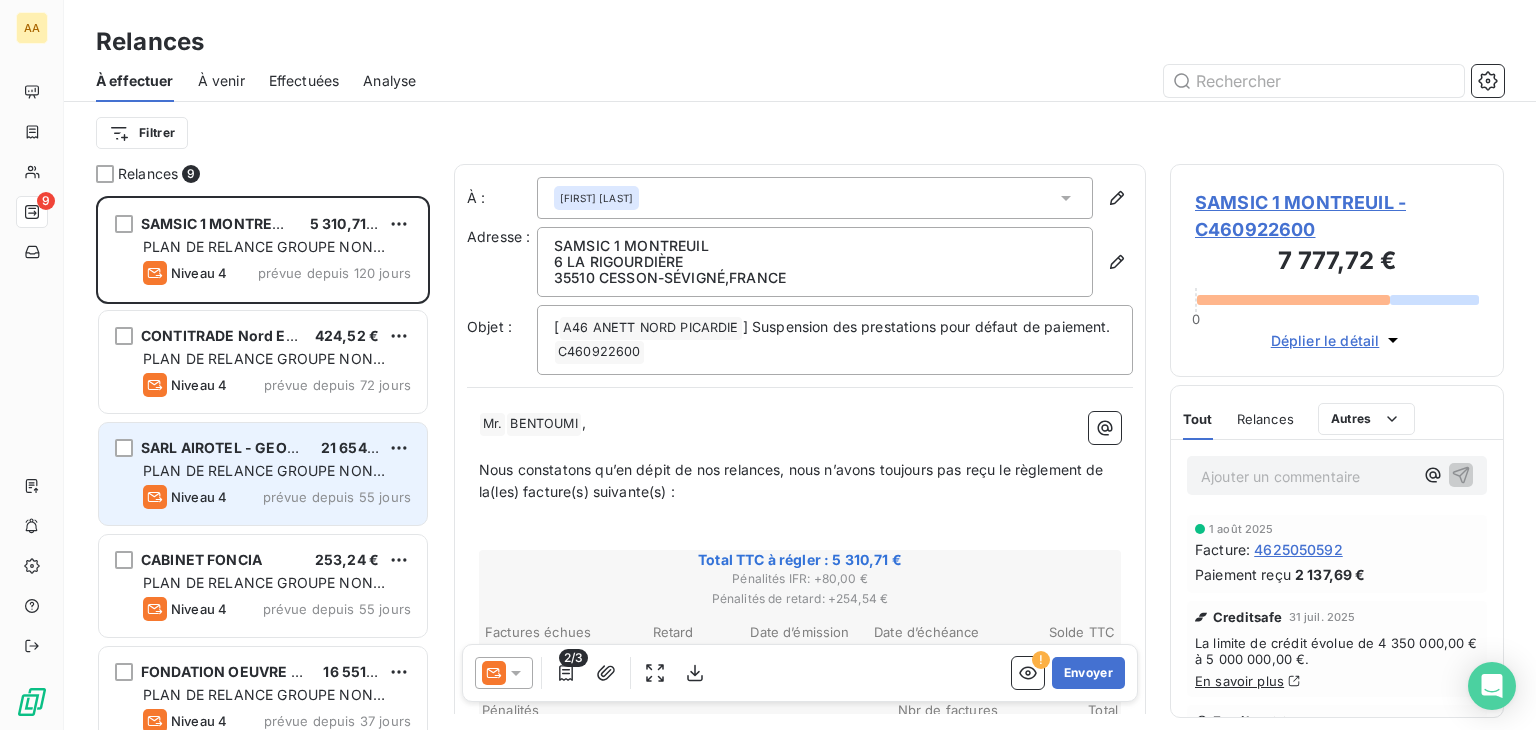 click on "PLAN DE RELANCE GROUPE NON AUTOMATIQUE" at bounding box center [264, 480] 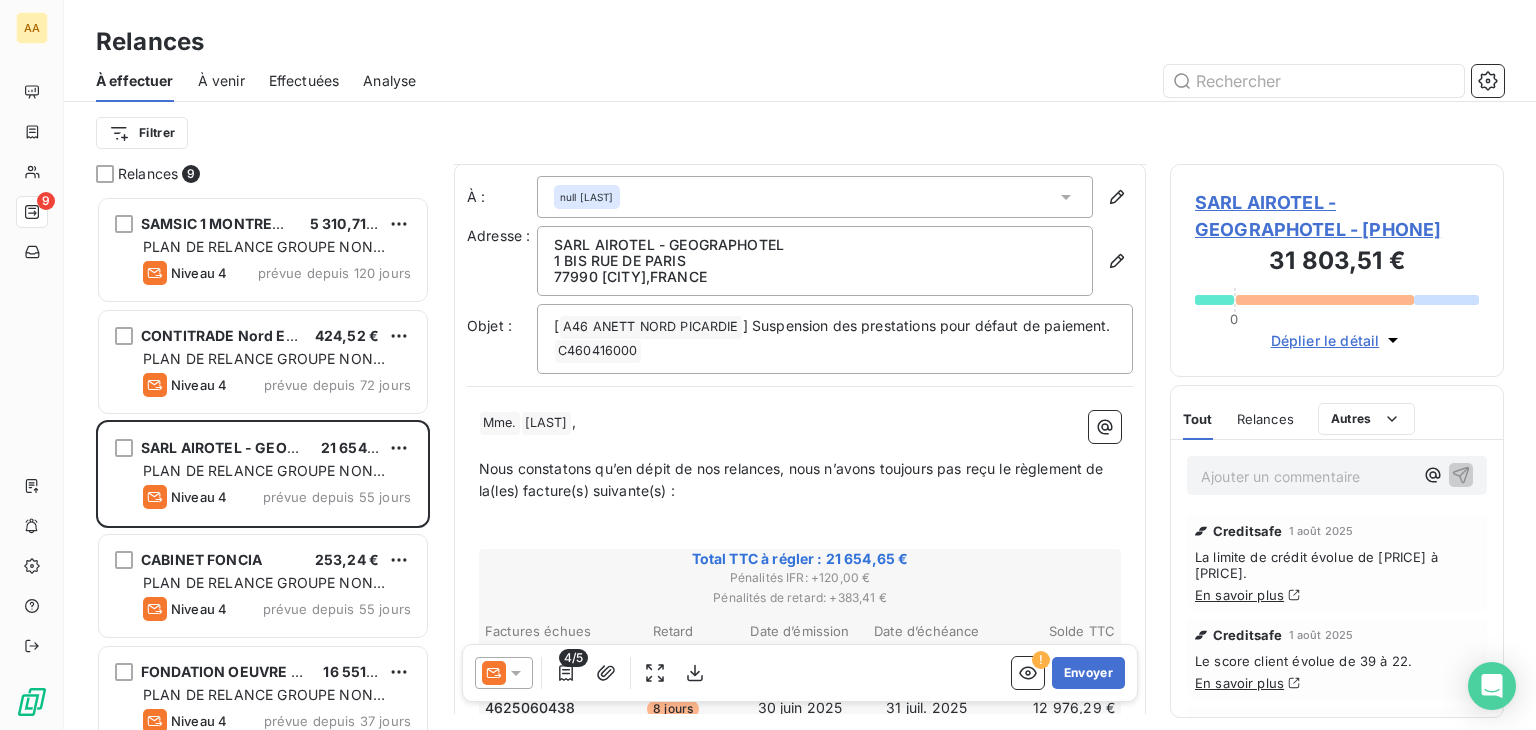 scroll, scrollTop: 0, scrollLeft: 0, axis: both 